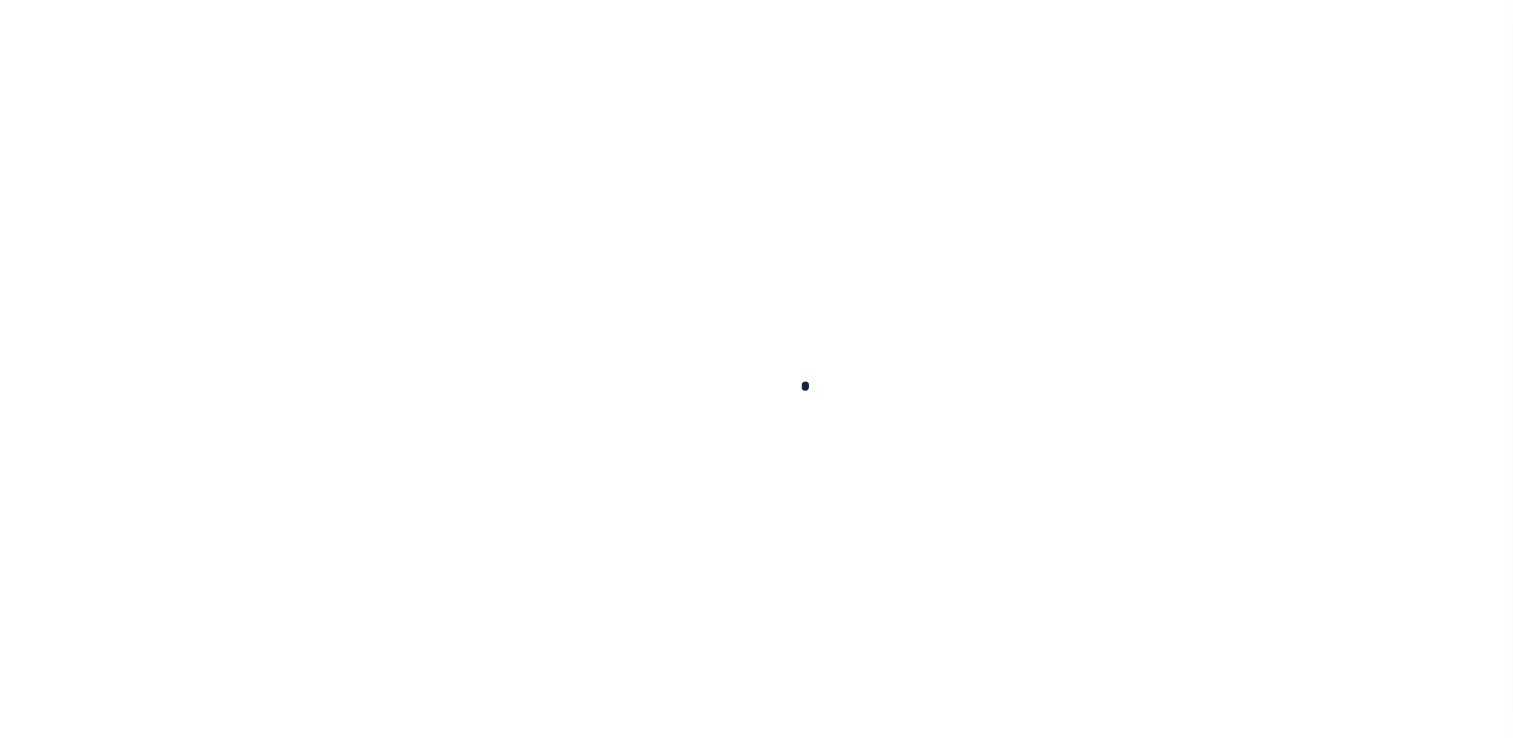 scroll, scrollTop: 0, scrollLeft: 0, axis: both 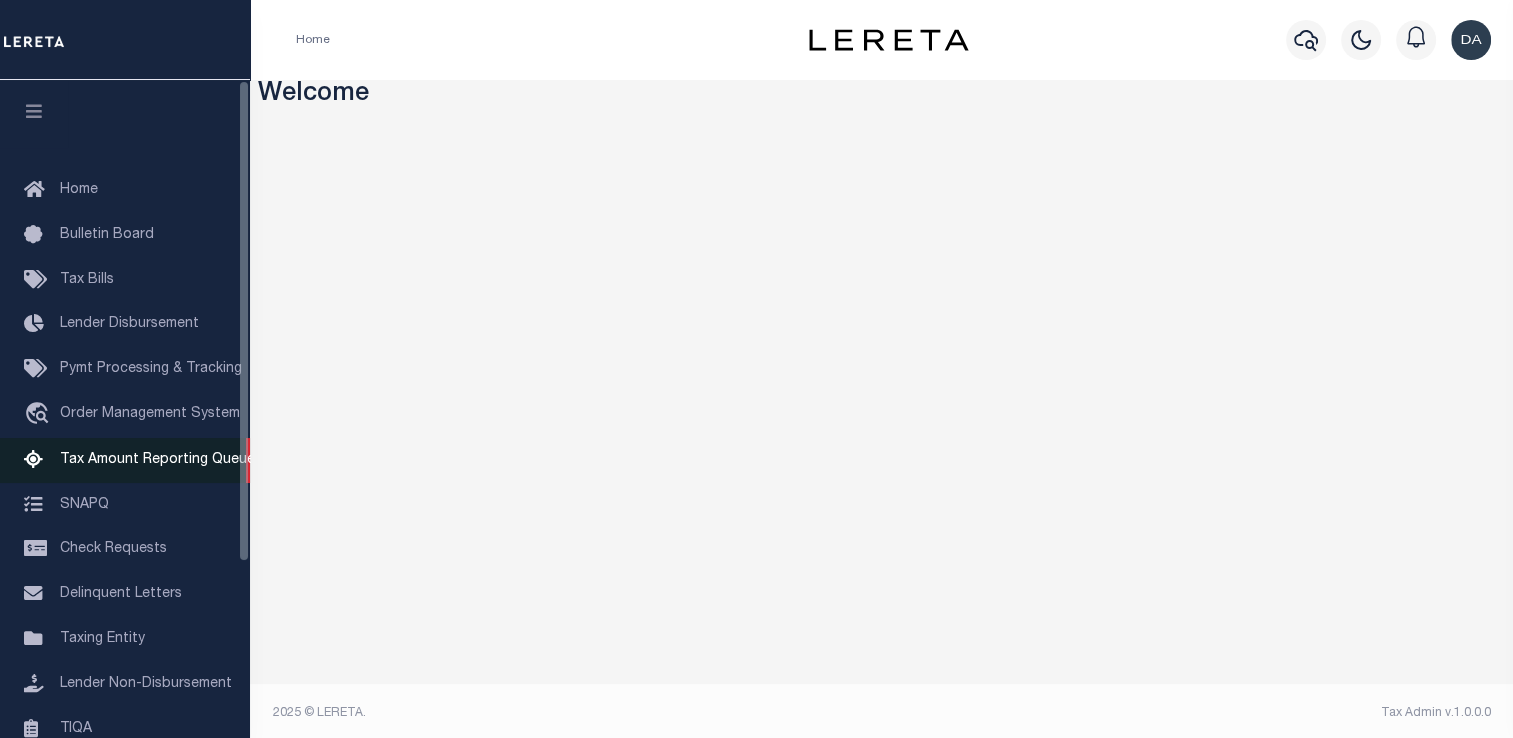 click on "Tax Amount Reporting Queue" at bounding box center (125, 460) 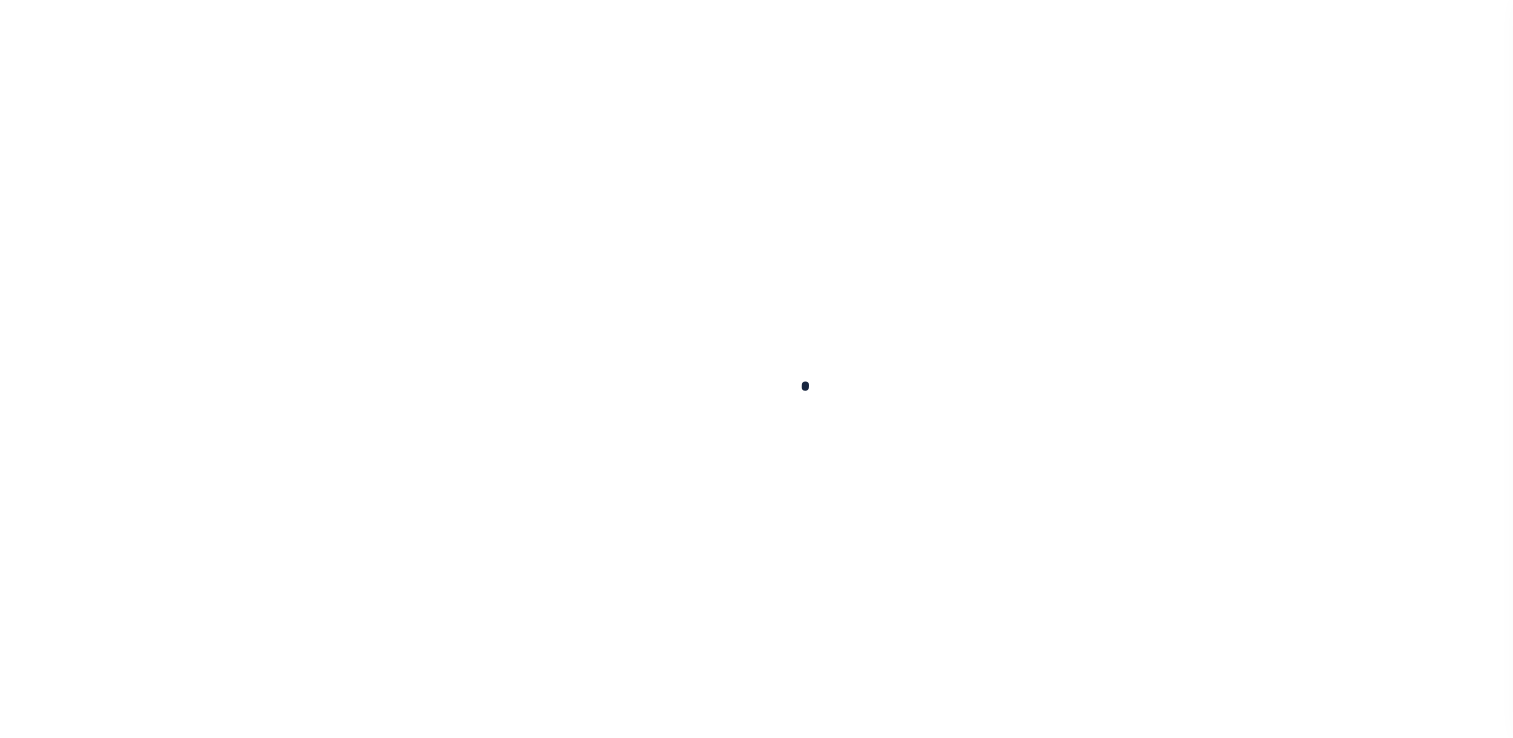 scroll, scrollTop: 0, scrollLeft: 0, axis: both 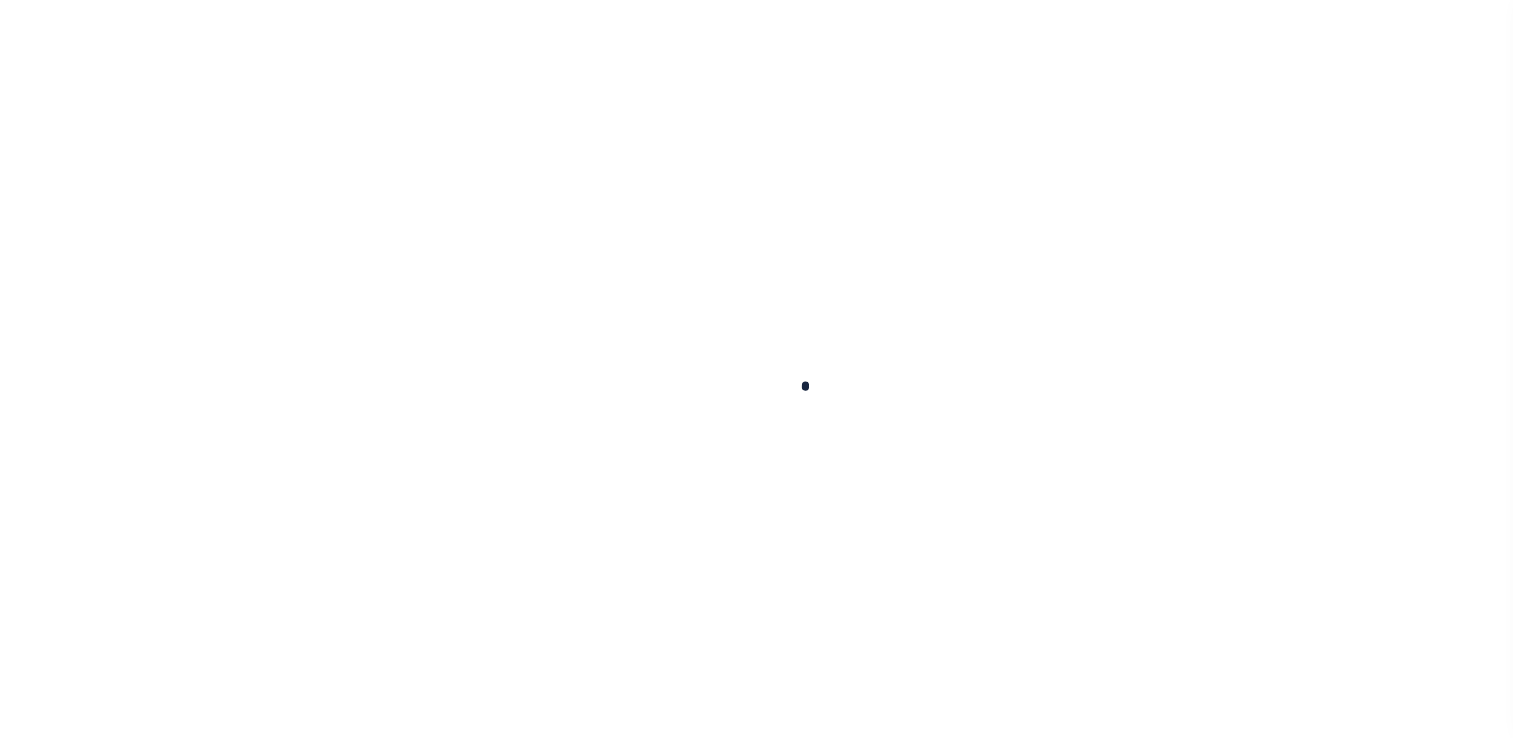 select on "100" 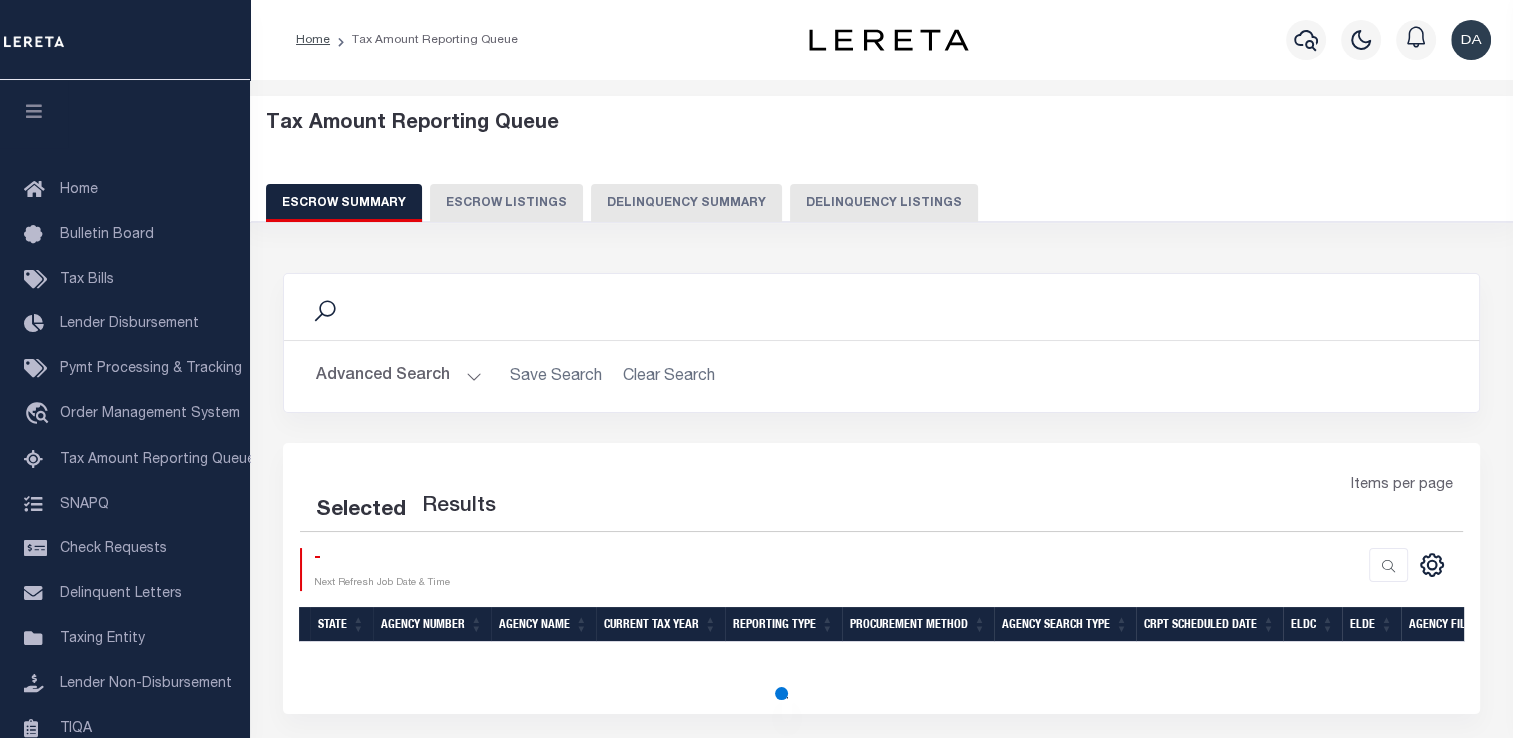 select on "100" 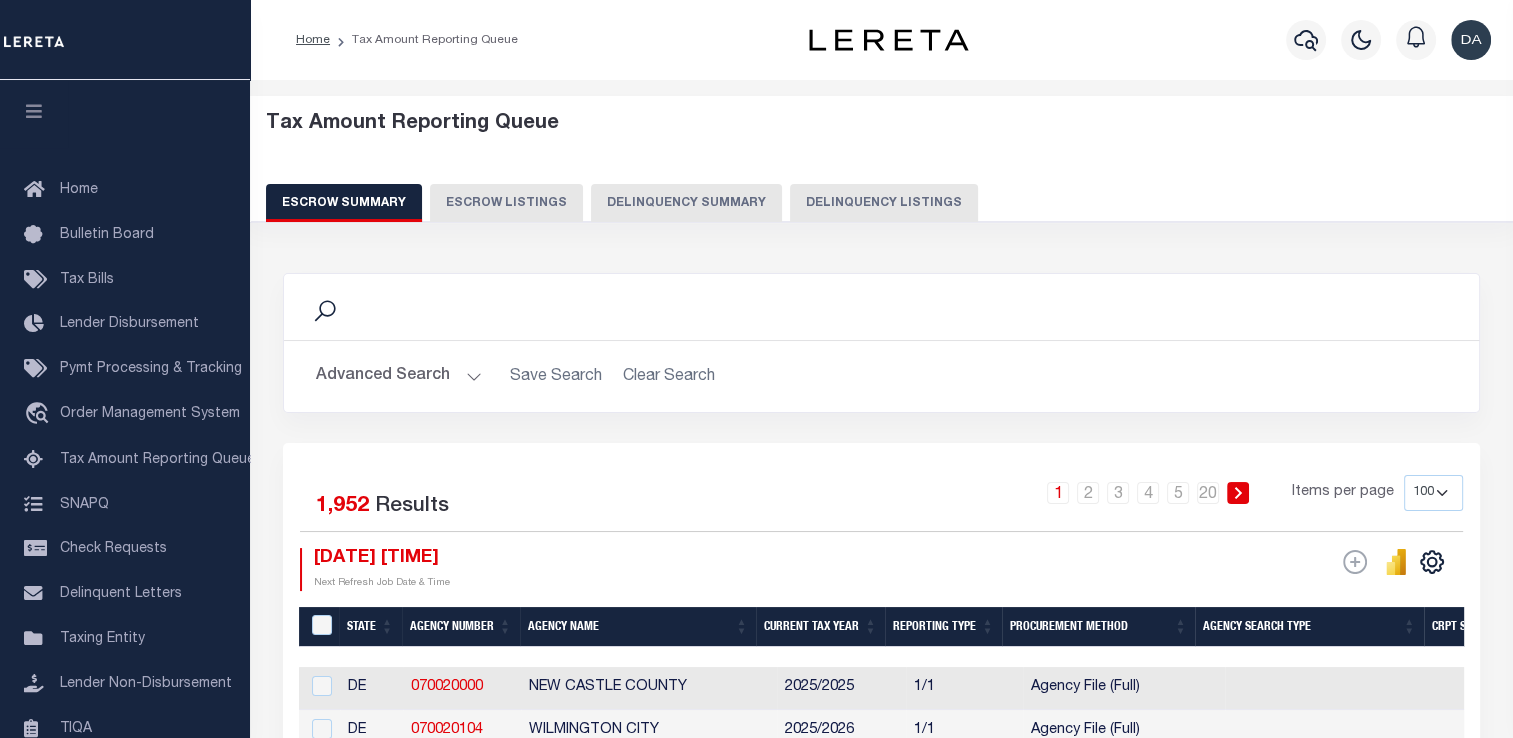 click on "Delinquency Summary" at bounding box center [686, 203] 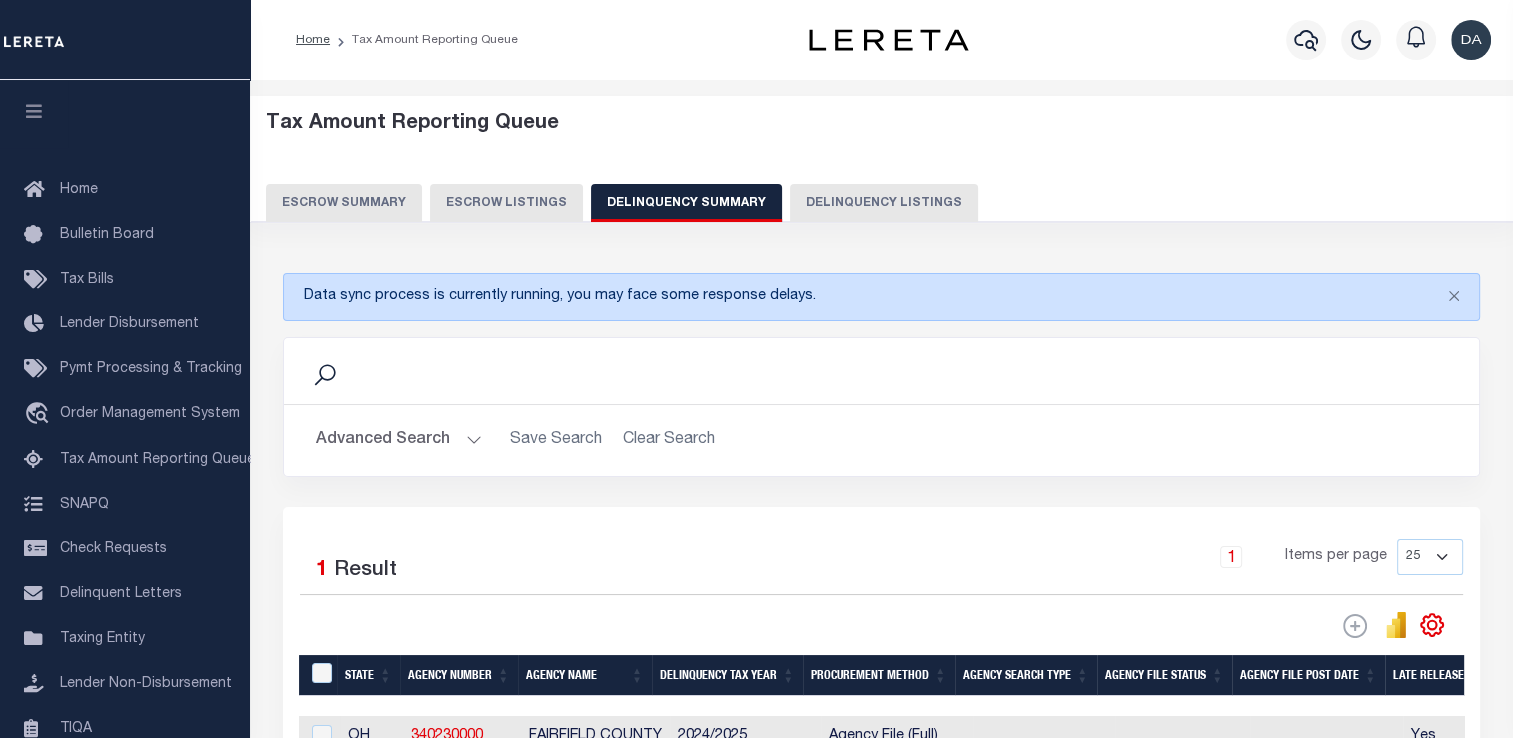 scroll, scrollTop: 231, scrollLeft: 0, axis: vertical 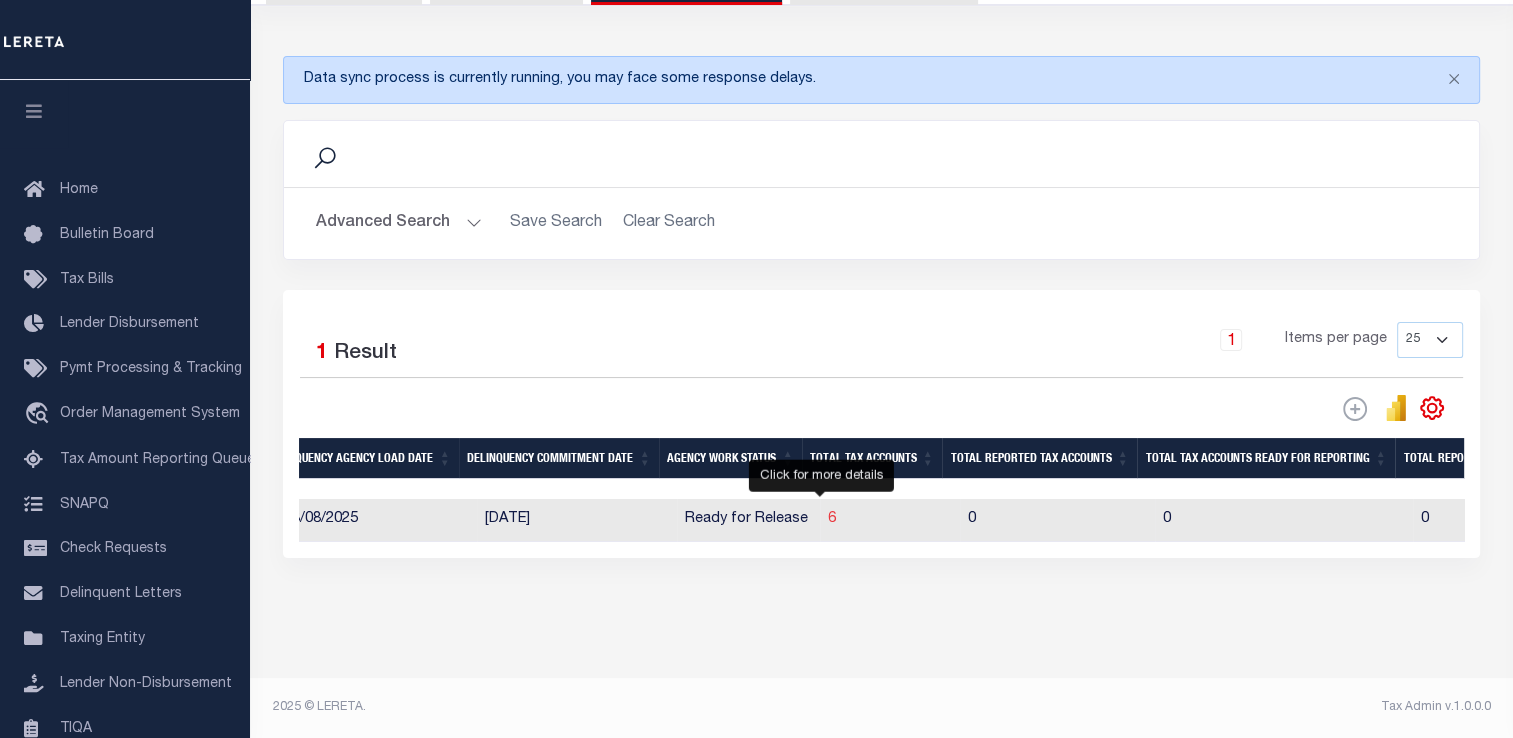 click on "6" at bounding box center (832, 519) 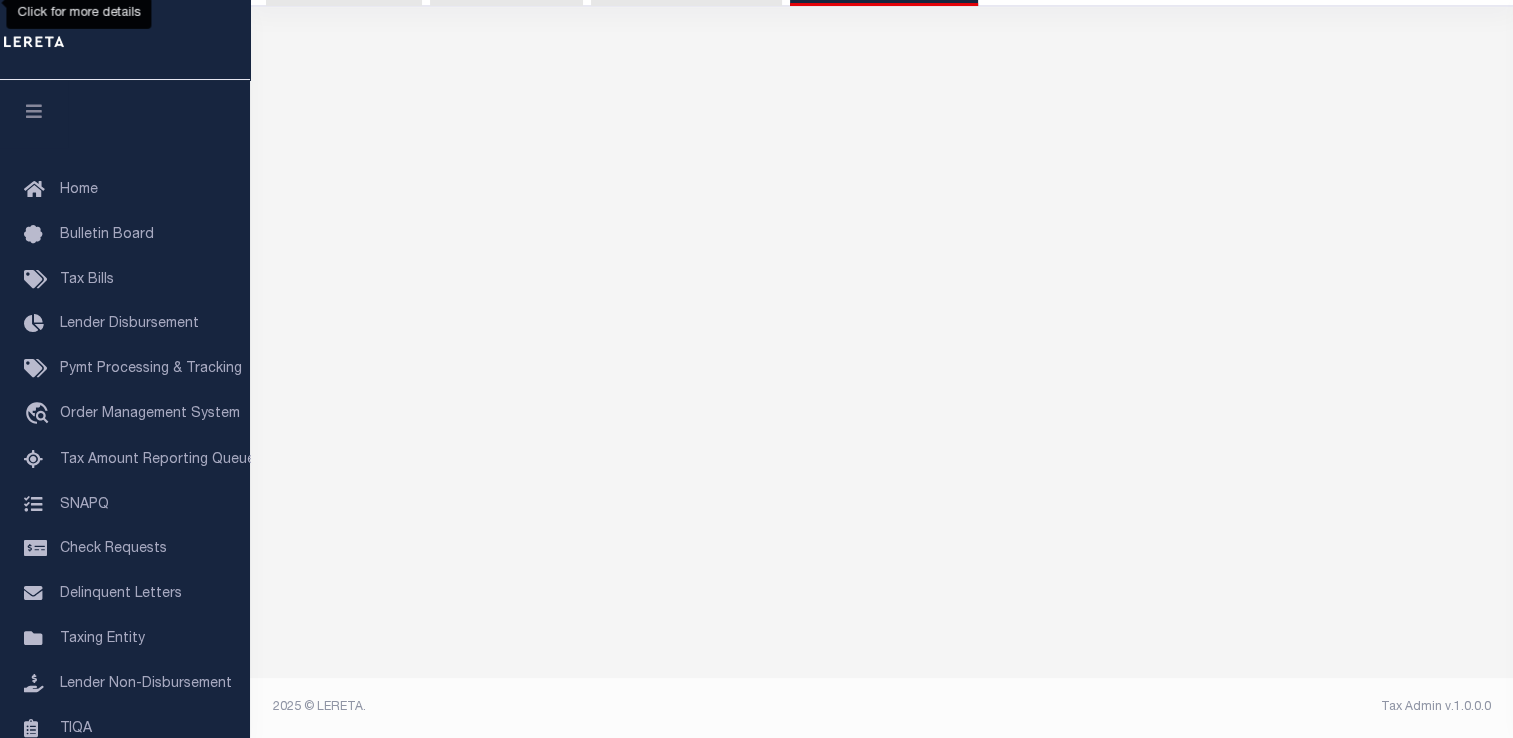 scroll, scrollTop: 212, scrollLeft: 0, axis: vertical 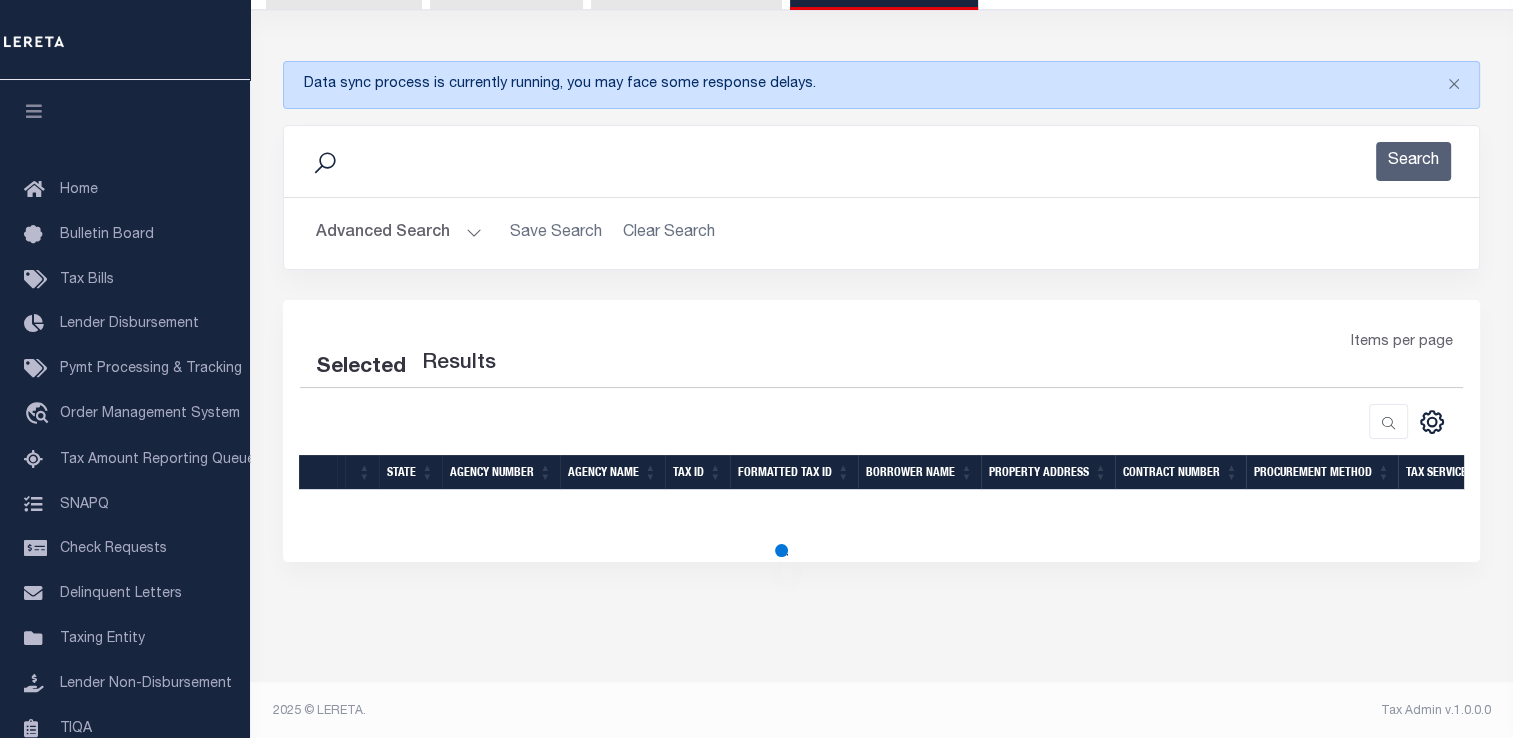 select on "100" 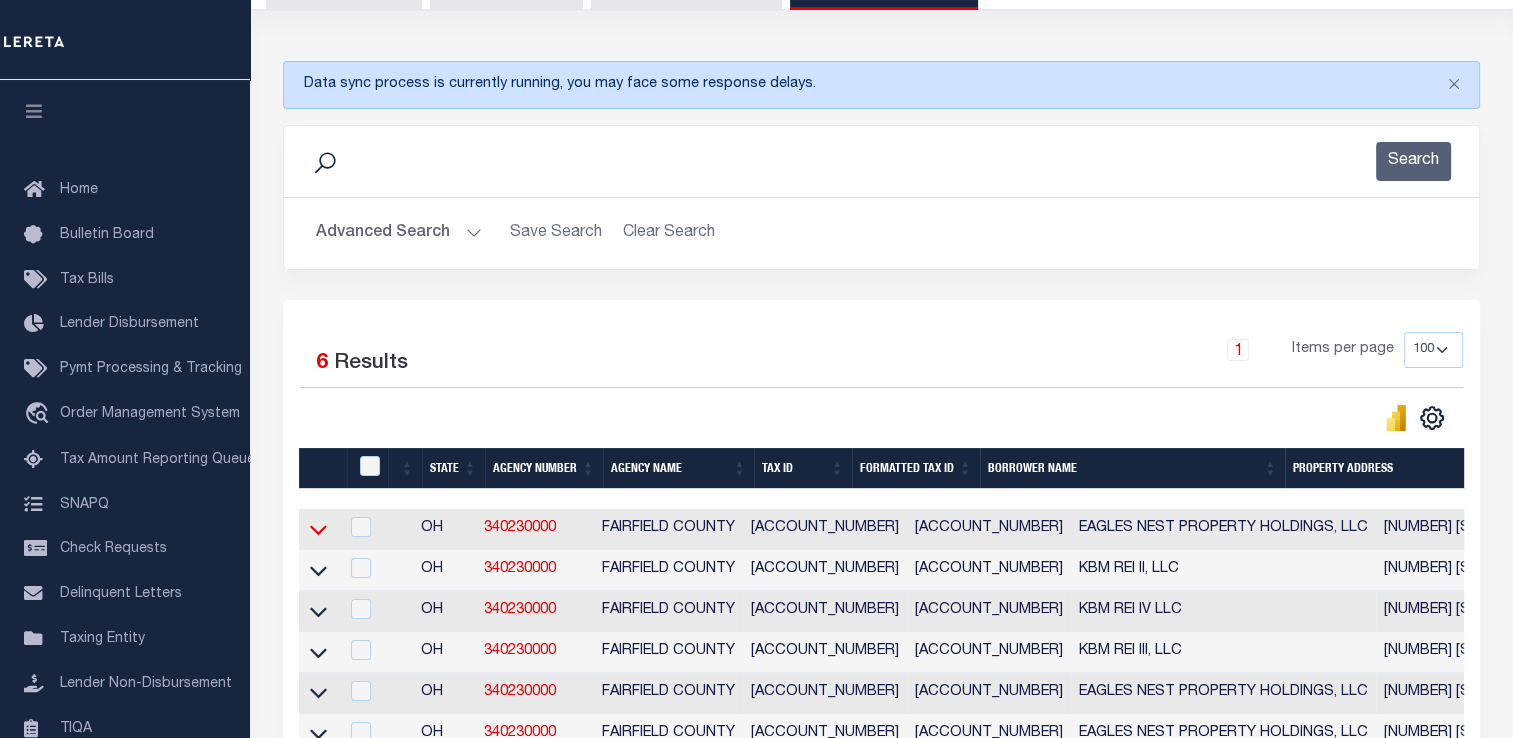 click 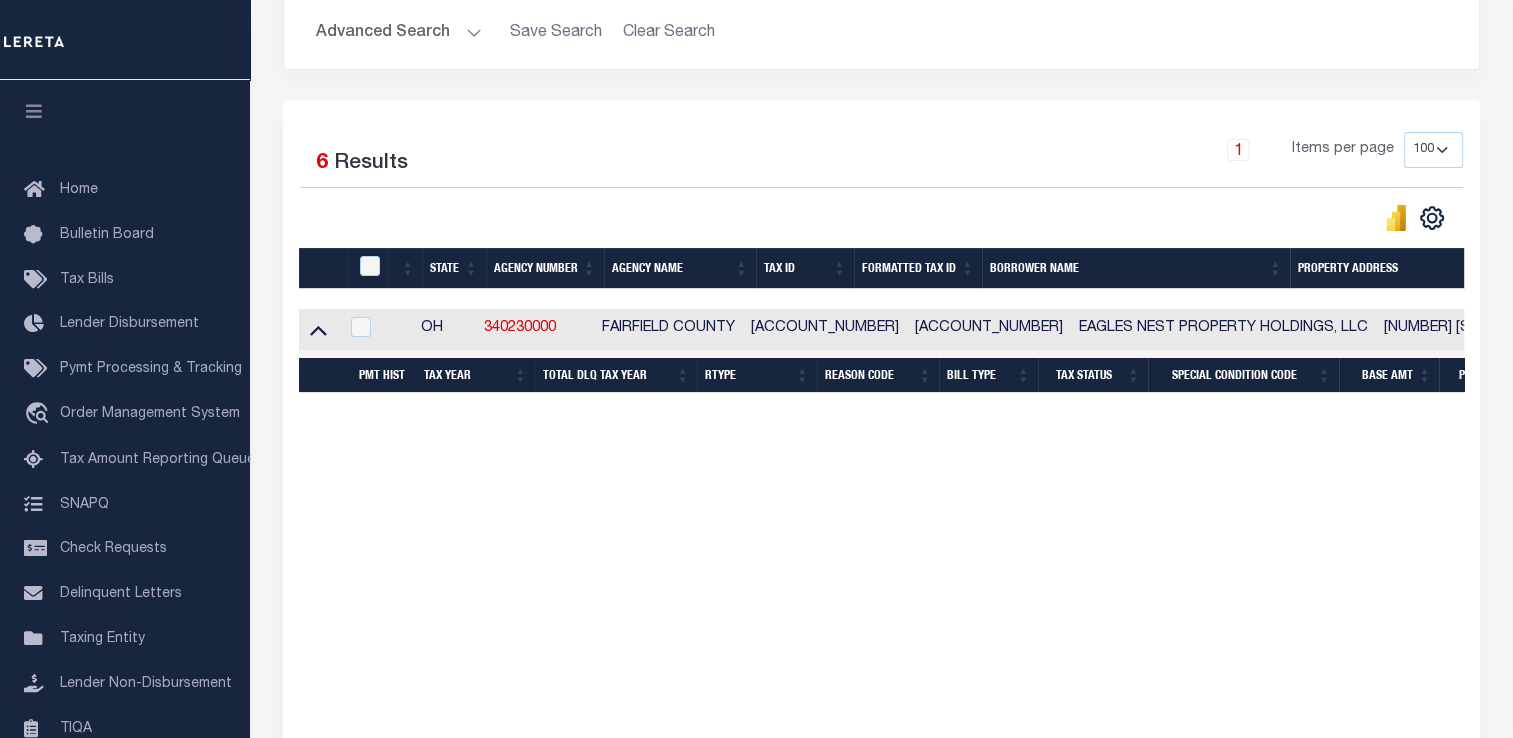 scroll, scrollTop: 512, scrollLeft: 0, axis: vertical 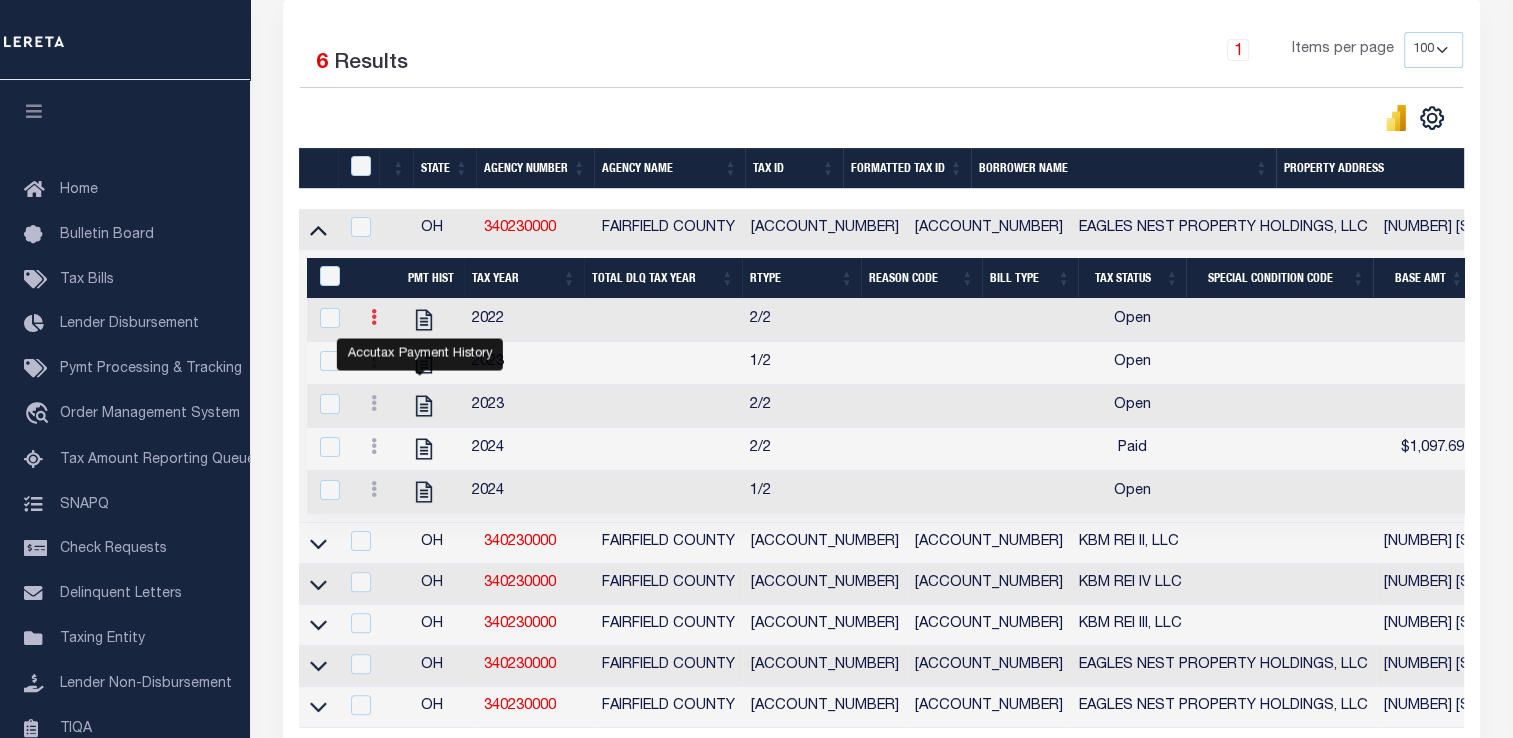 click at bounding box center [374, 320] 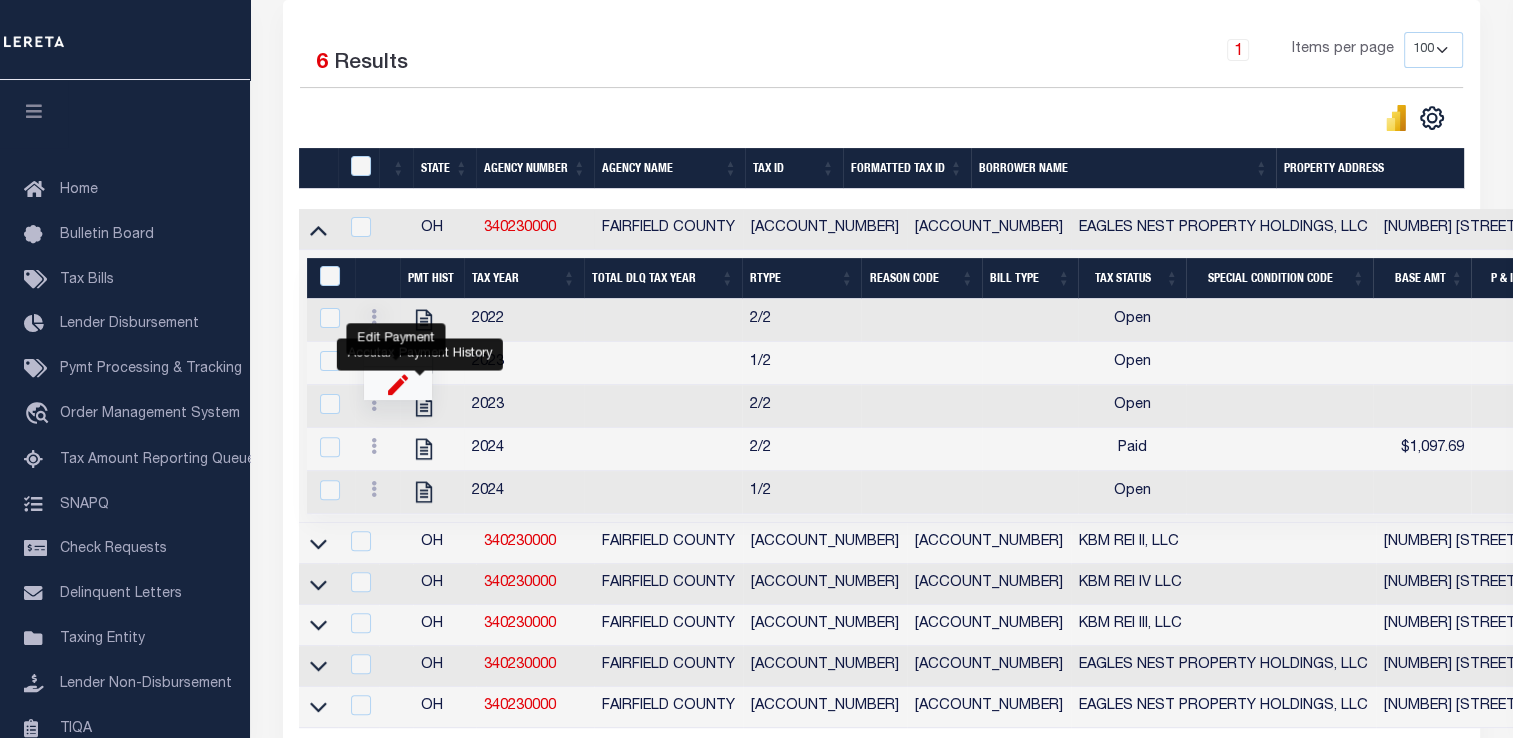 click at bounding box center (398, 383) 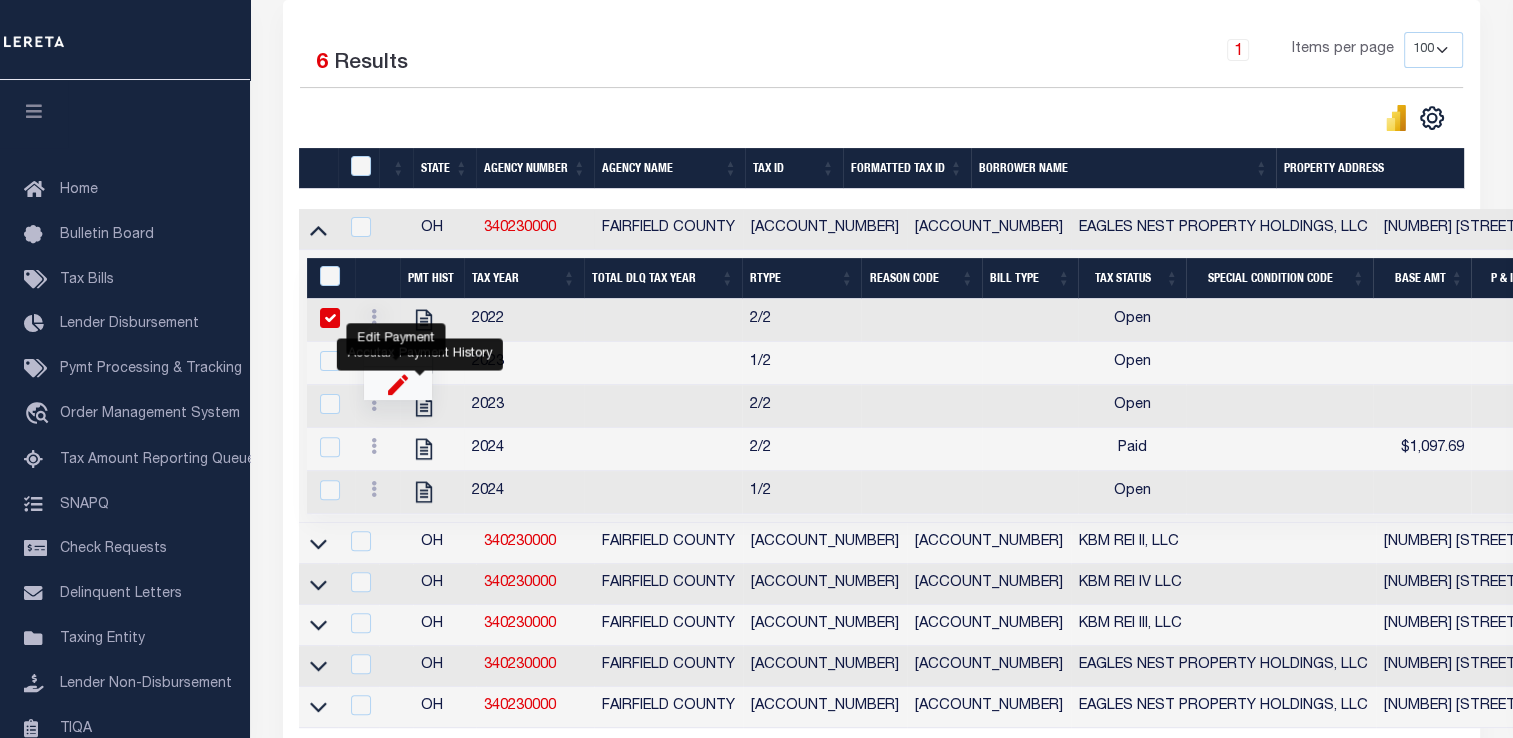 select on "OP2" 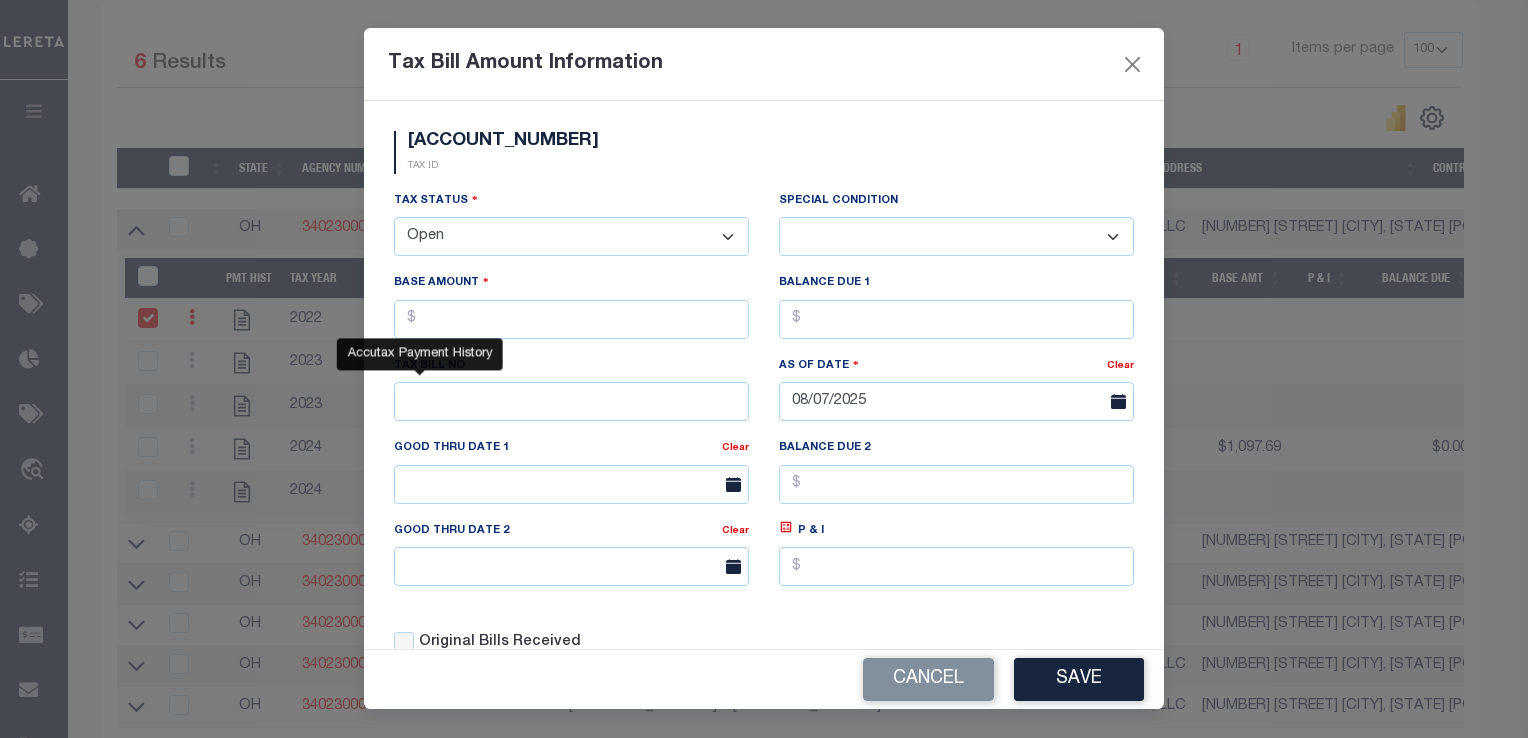 click on "- Select Status -
Open
Due/Unpaid
Paid
Incomplete
No Tax Due
Internal Refund Processed
New" at bounding box center [571, 236] 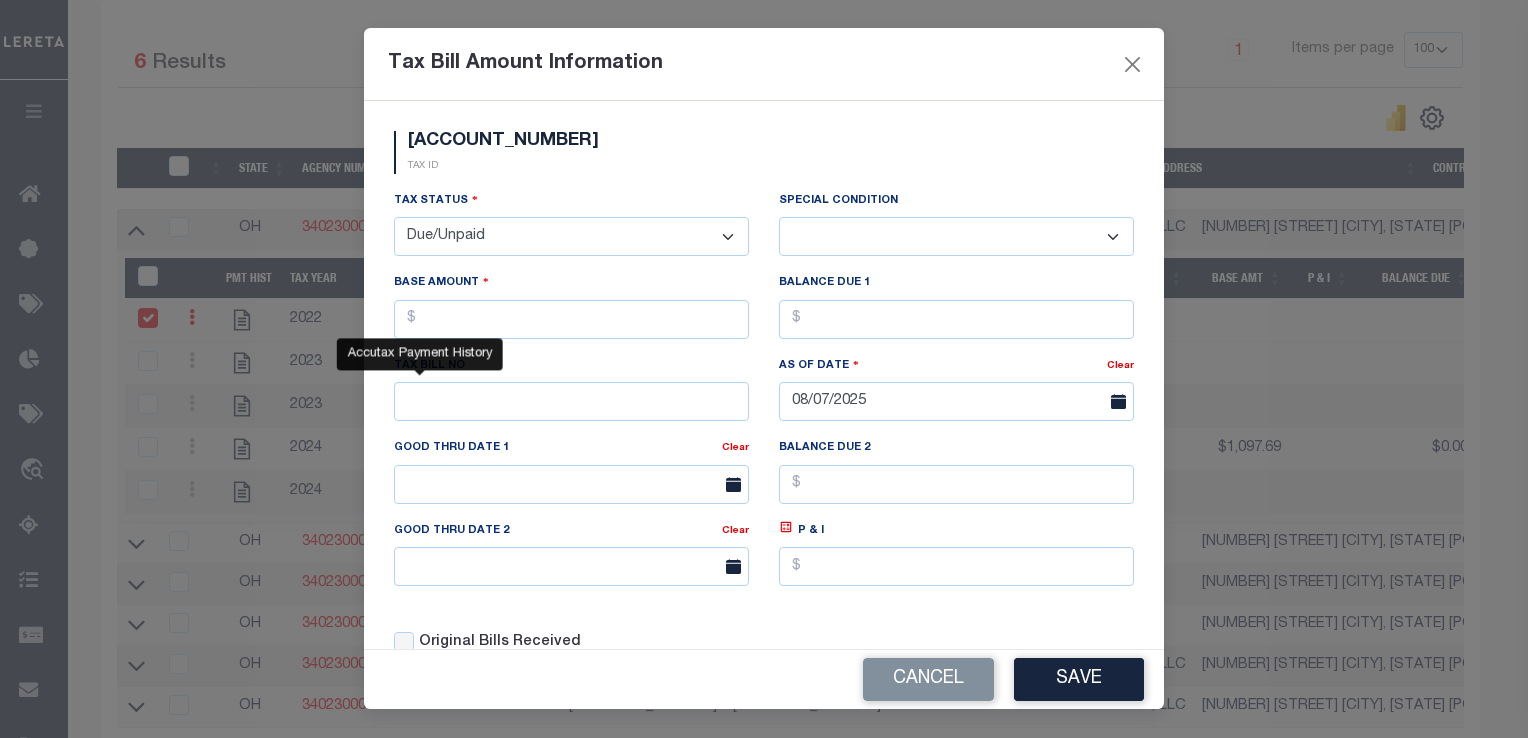 click on "- Select Status -
Open
Due/Unpaid
Paid
Incomplete
No Tax Due
Internal Refund Processed
New" at bounding box center (571, 236) 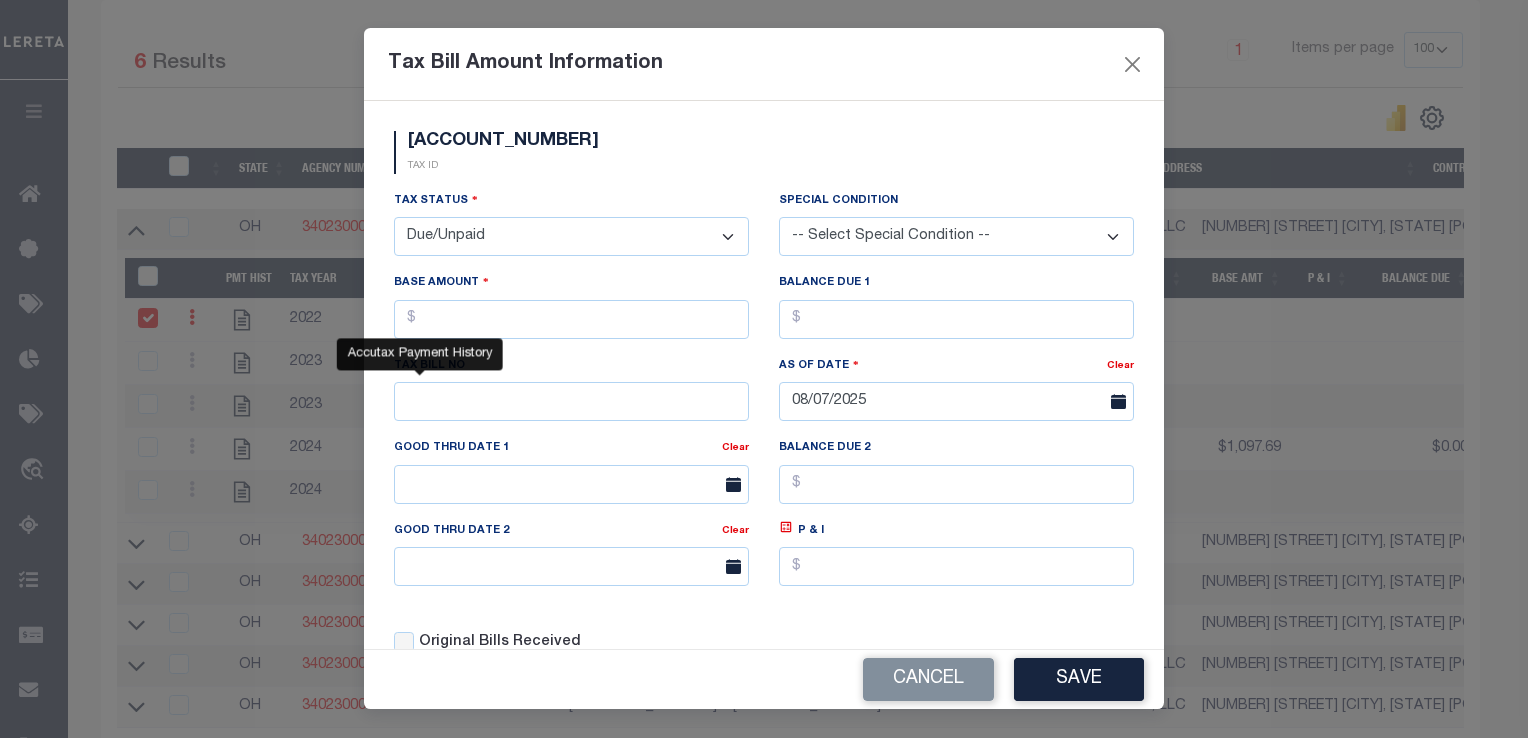 click on "- Select Status -
Open
Due/Unpaid
Paid
Incomplete
No Tax Due
Internal Refund Processed
New" at bounding box center [571, 236] 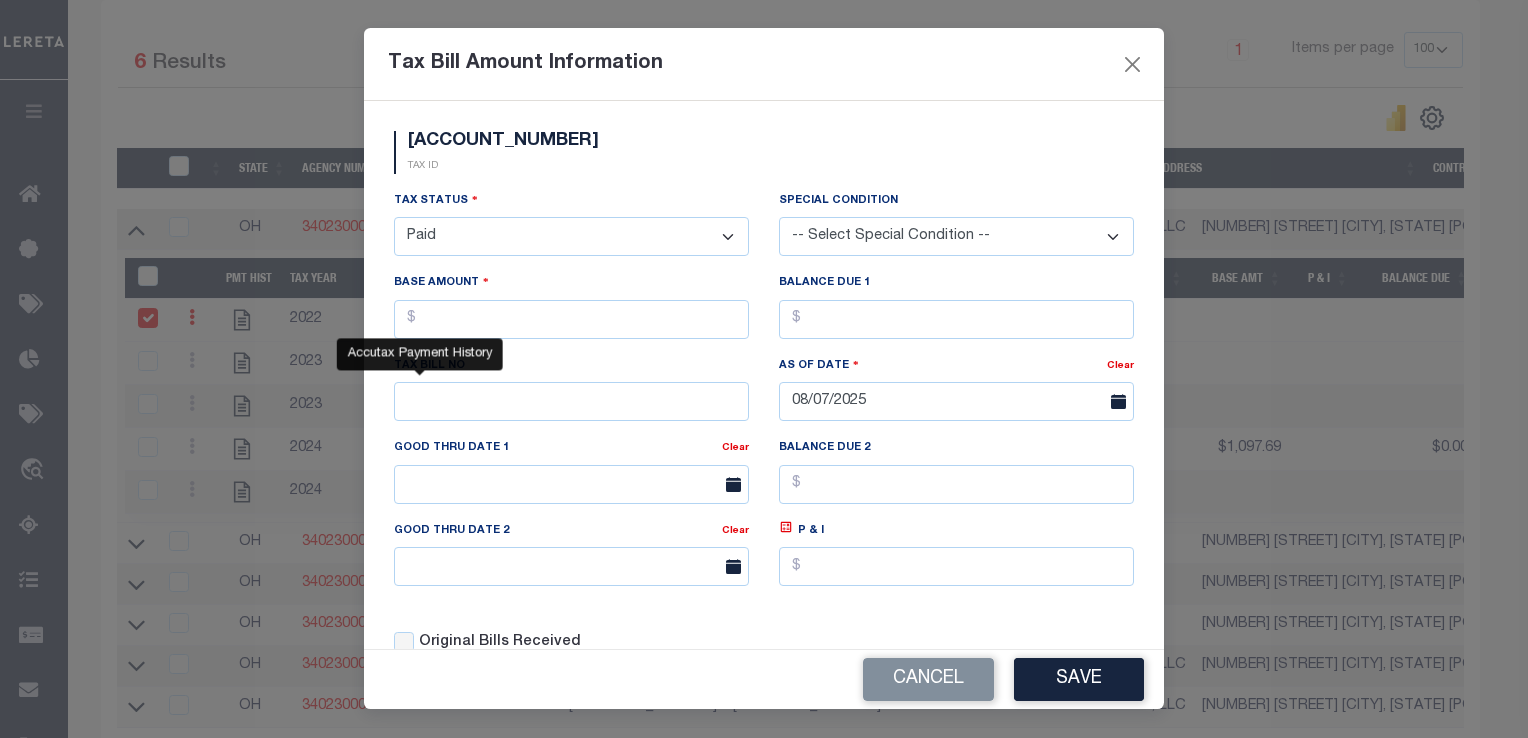 click on "- Select Status -
Open
Due/Unpaid
Paid
Incomplete
No Tax Due
Internal Refund Processed
New" at bounding box center (571, 236) 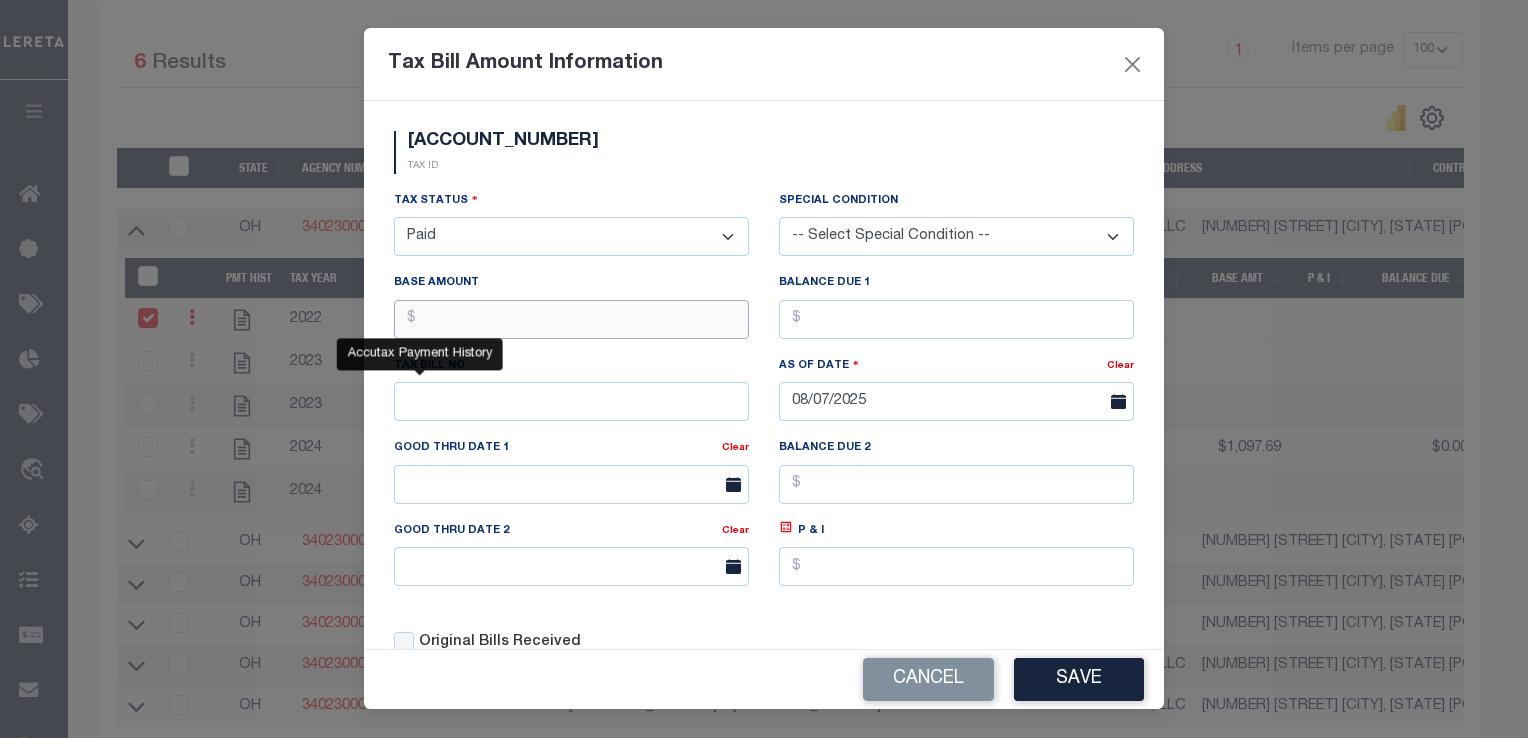 click at bounding box center [571, 319] 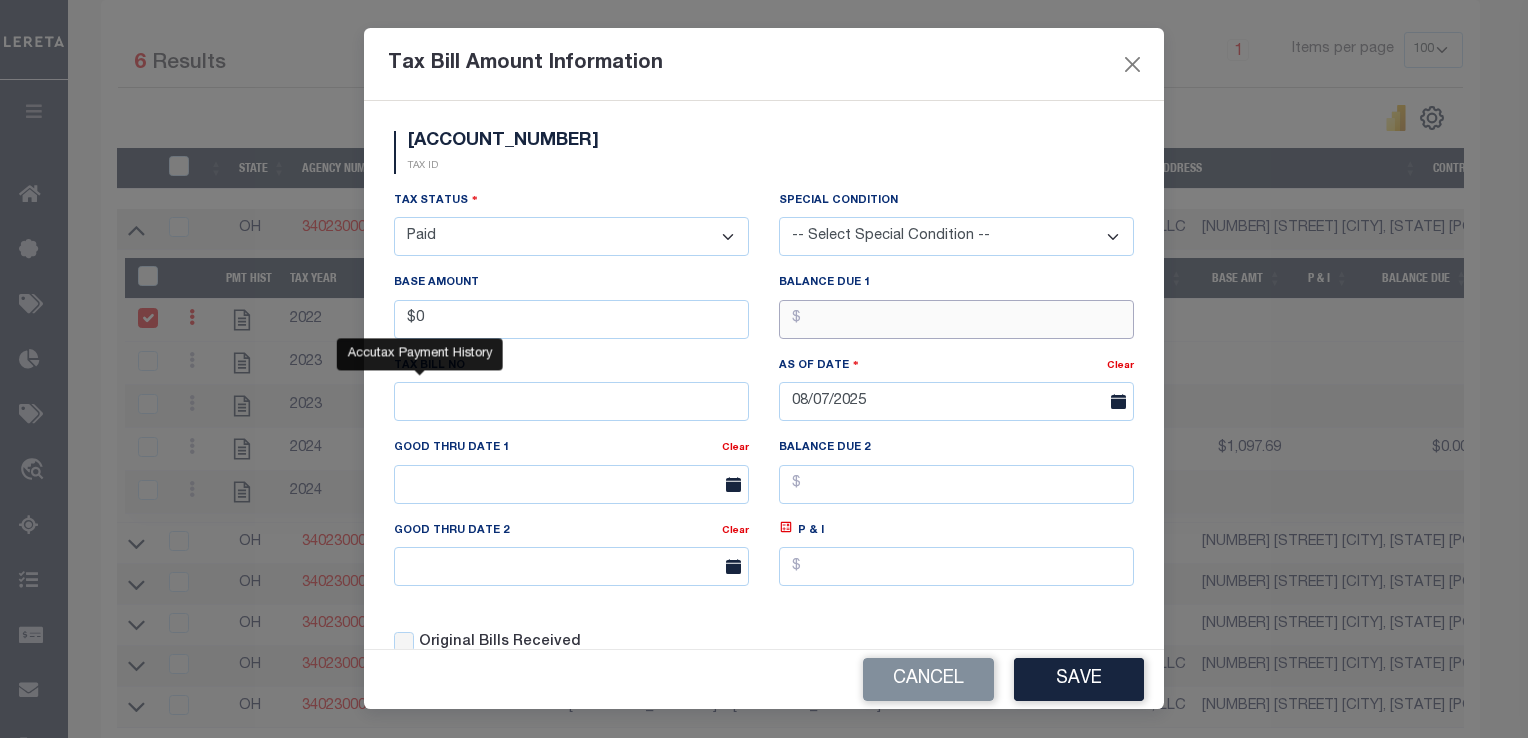 type on "$0.00" 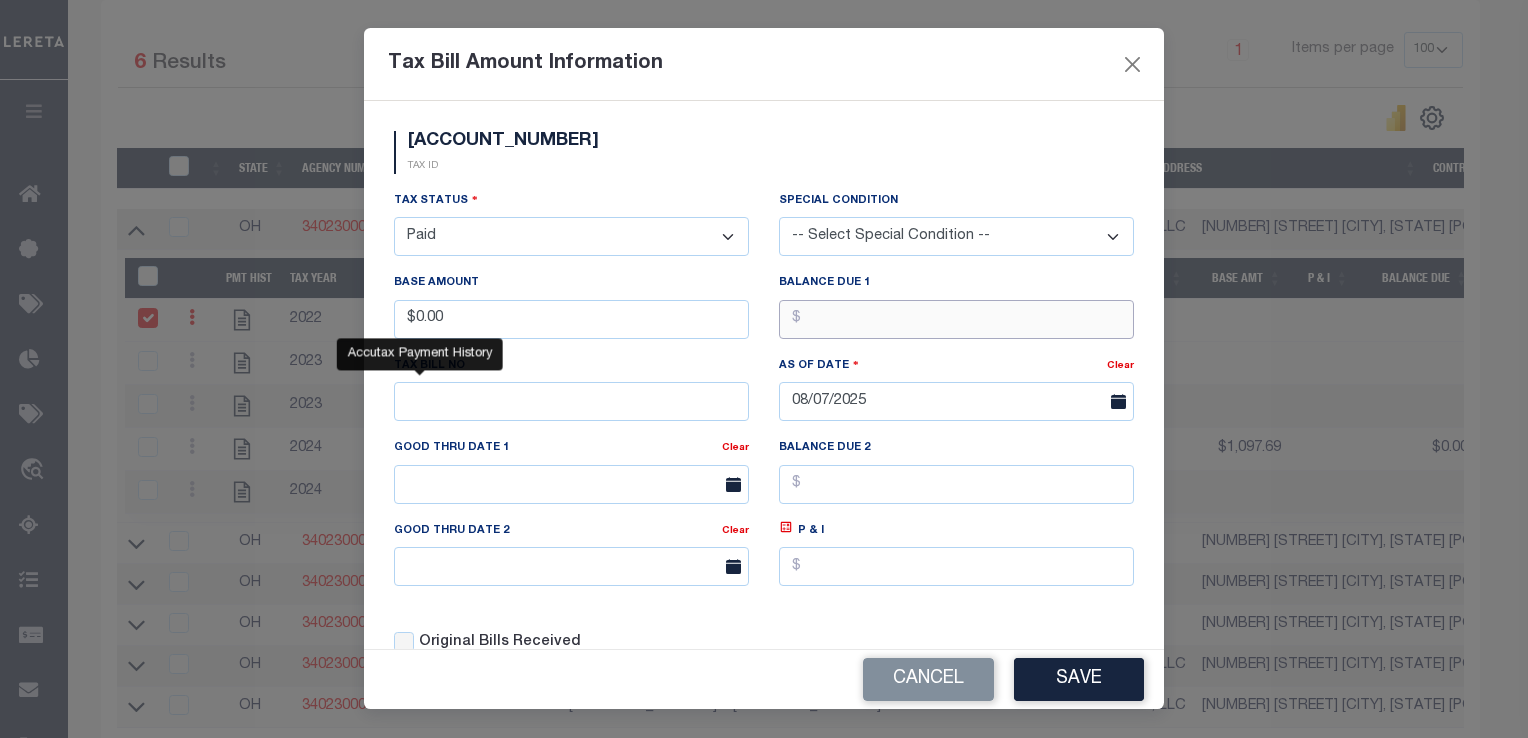 click at bounding box center [956, 319] 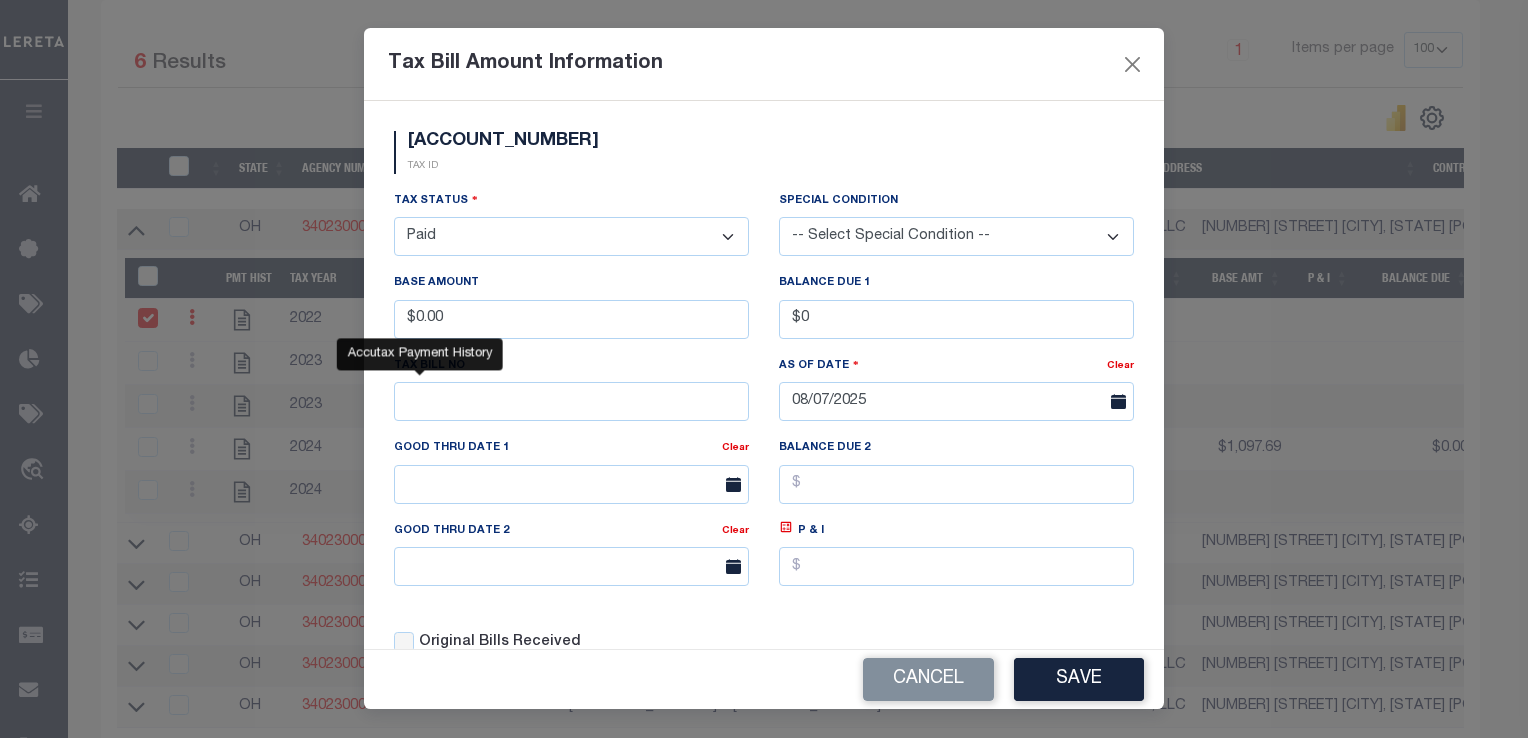 type on "$0.00" 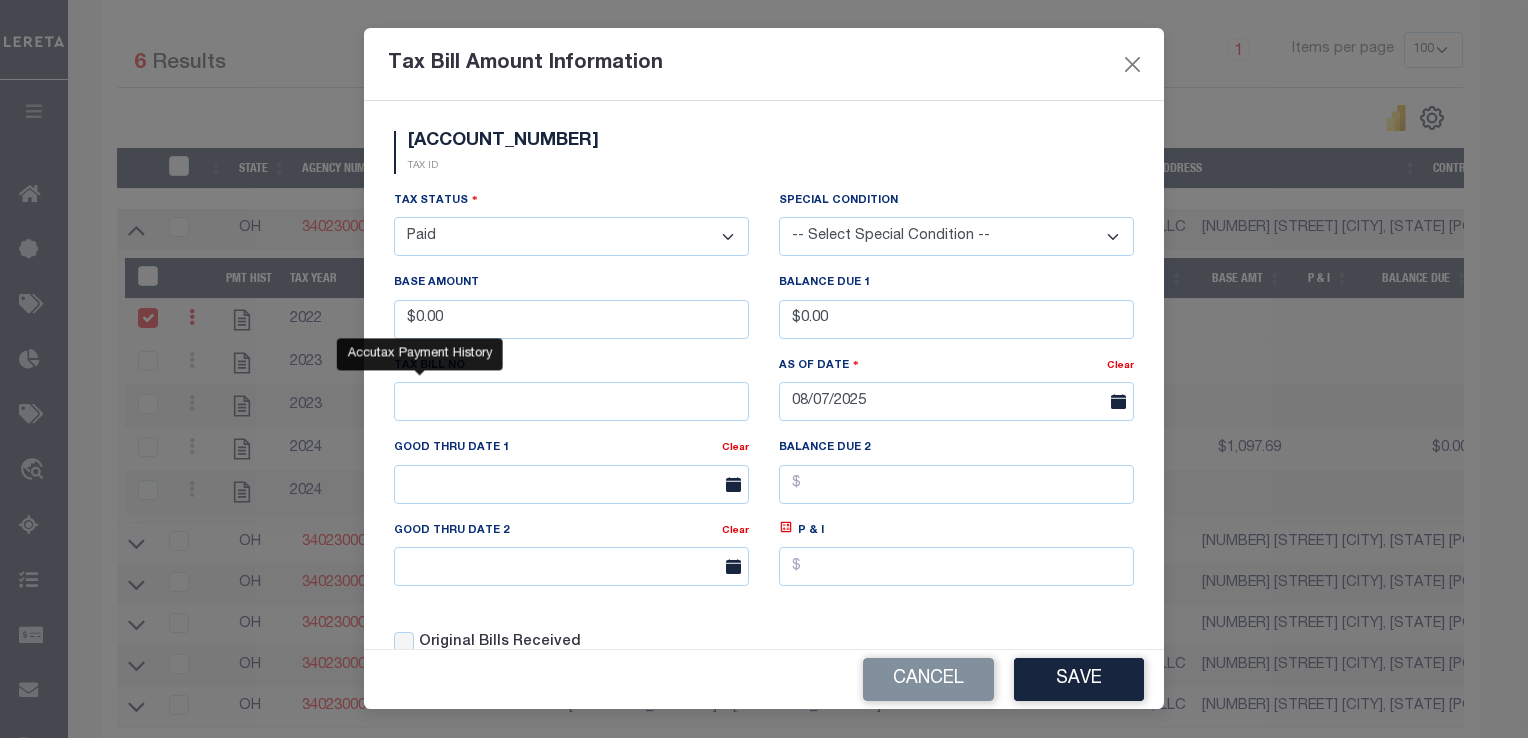 click on "- Select Status -
Open
Due/Unpaid
Paid
Incomplete
No Tax Due
Internal Refund Processed
New" at bounding box center [571, 236] 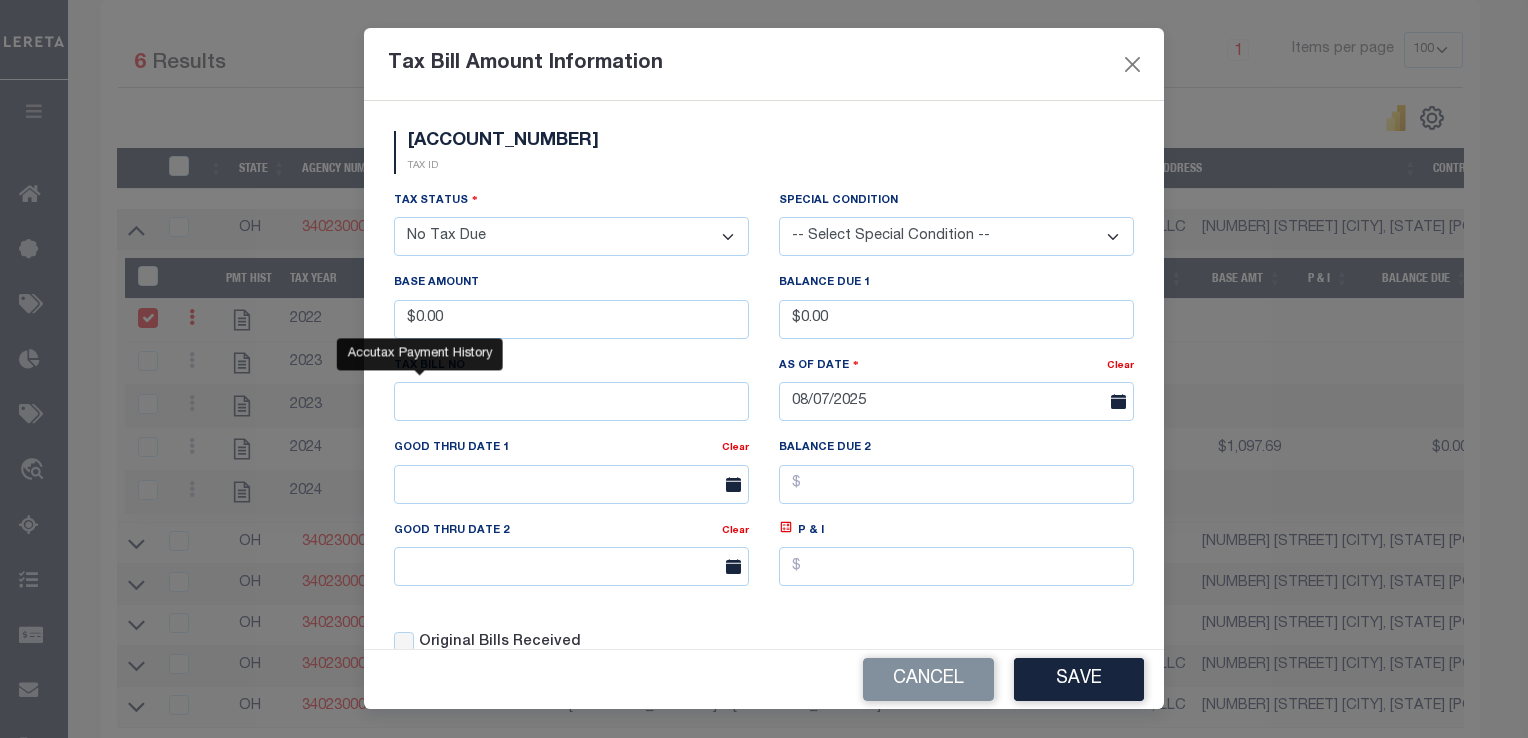 click on "- Select Status -
Open
Due/Unpaid
Paid
Incomplete
No Tax Due
Internal Refund Processed
New" at bounding box center [571, 236] 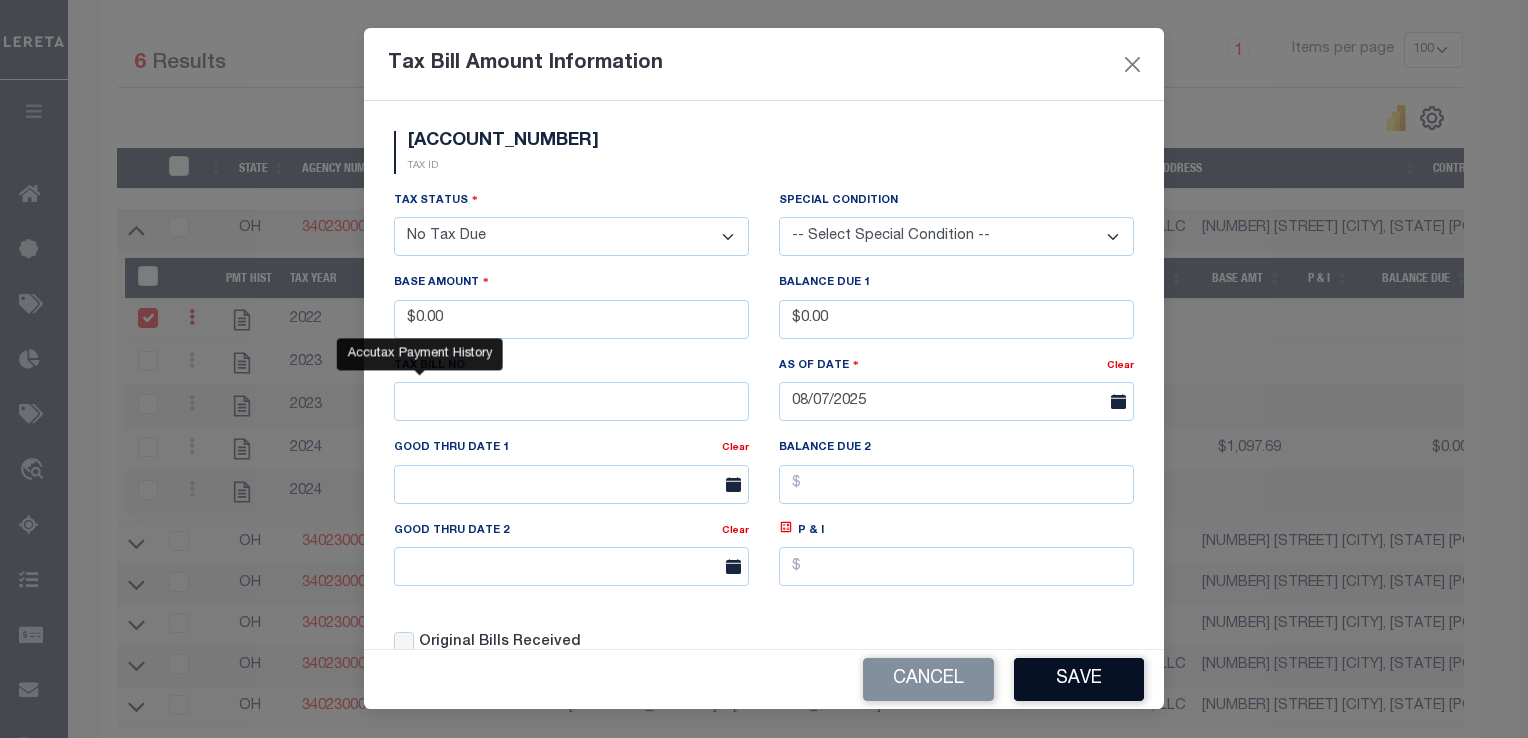 click on "Save" at bounding box center [1079, 679] 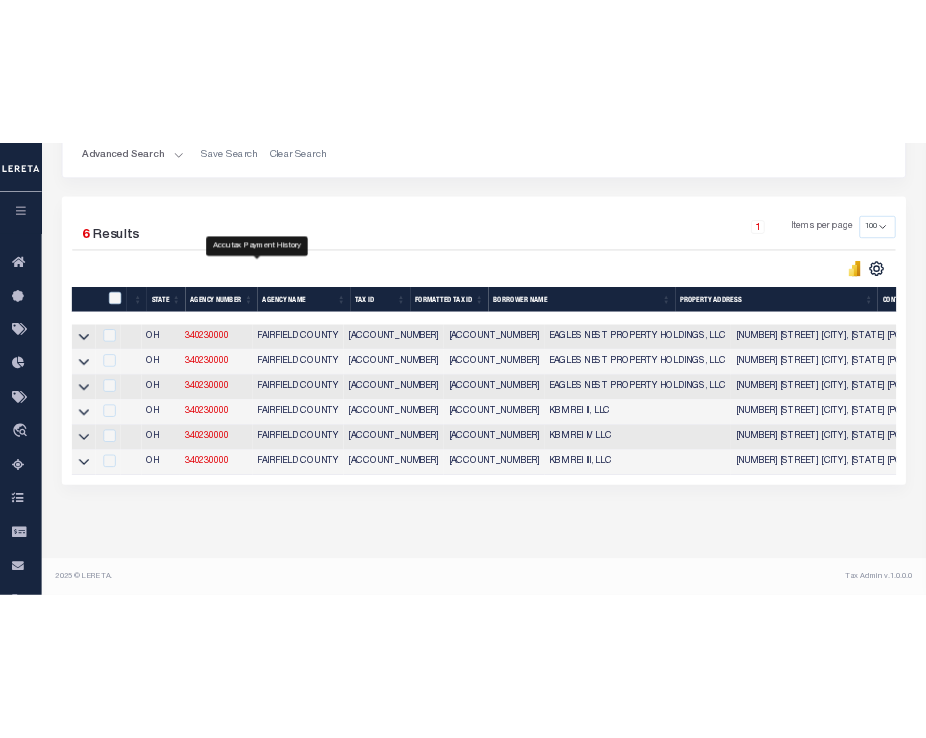 scroll, scrollTop: 441, scrollLeft: 0, axis: vertical 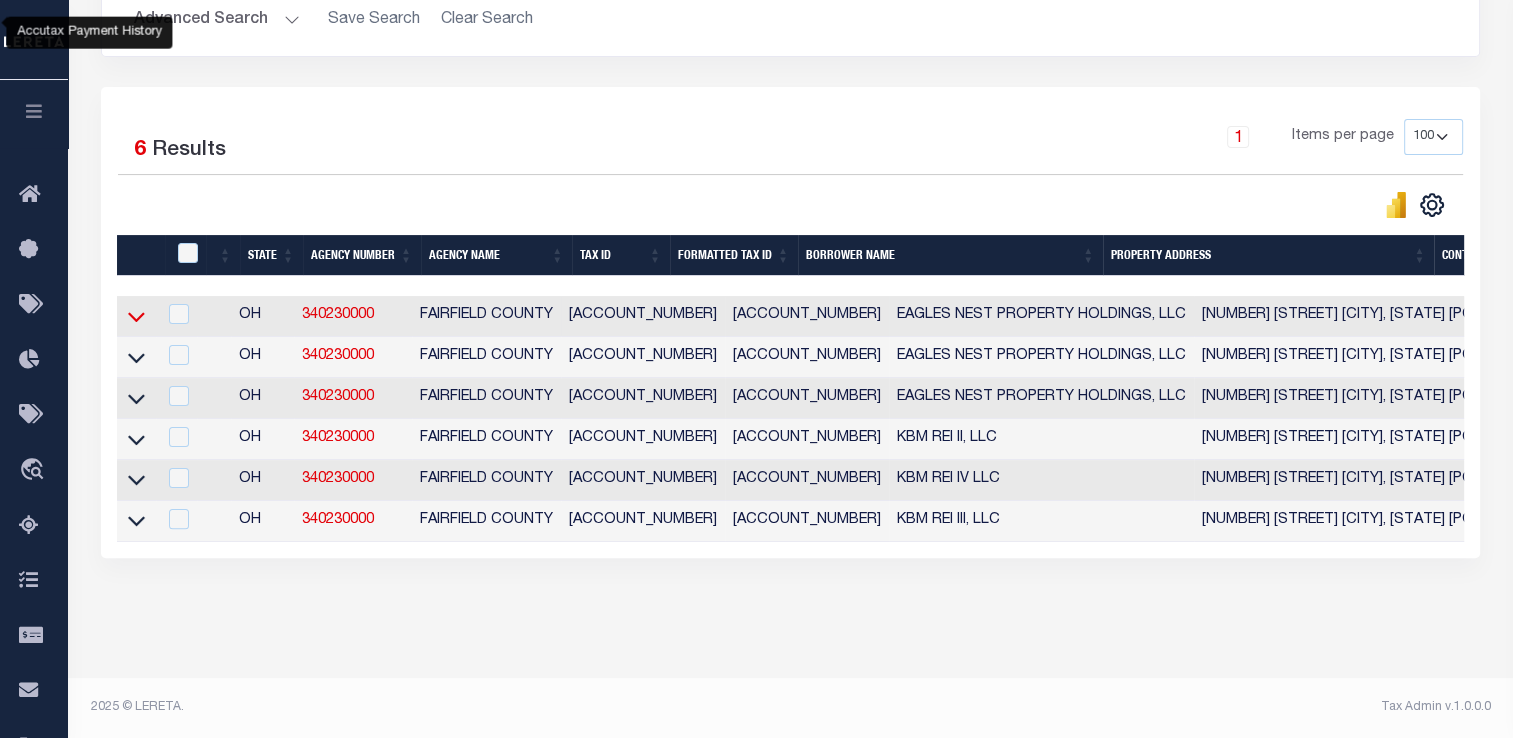 click 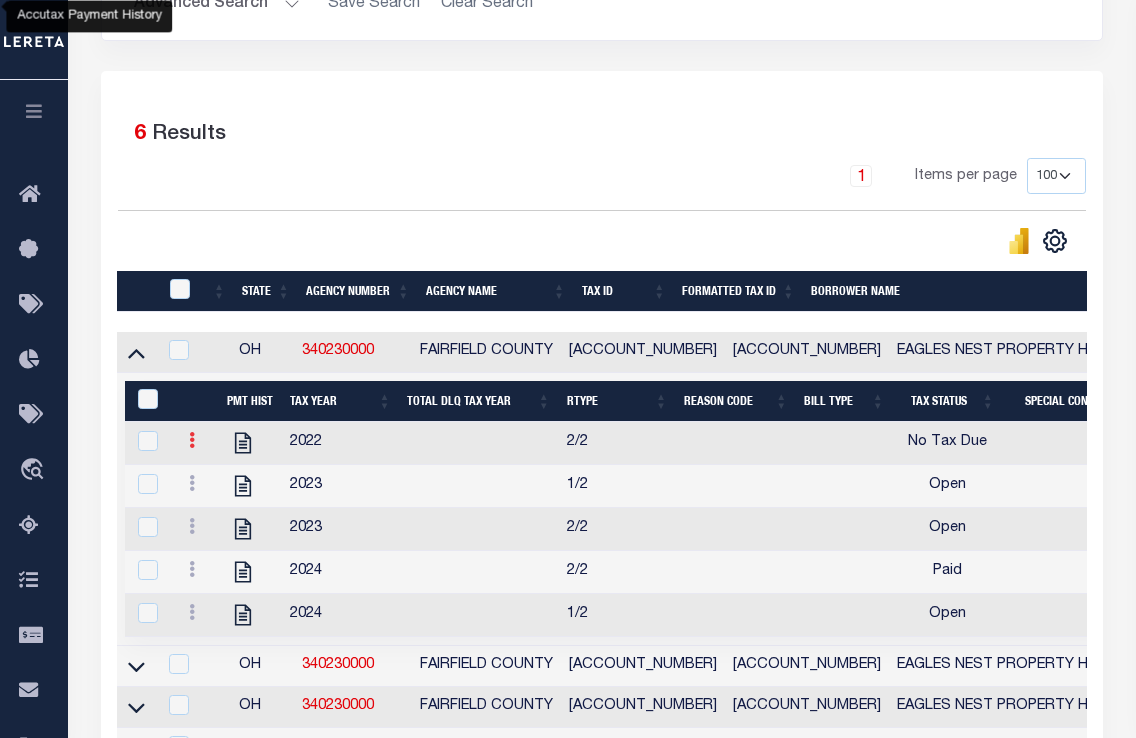 click at bounding box center [192, 443] 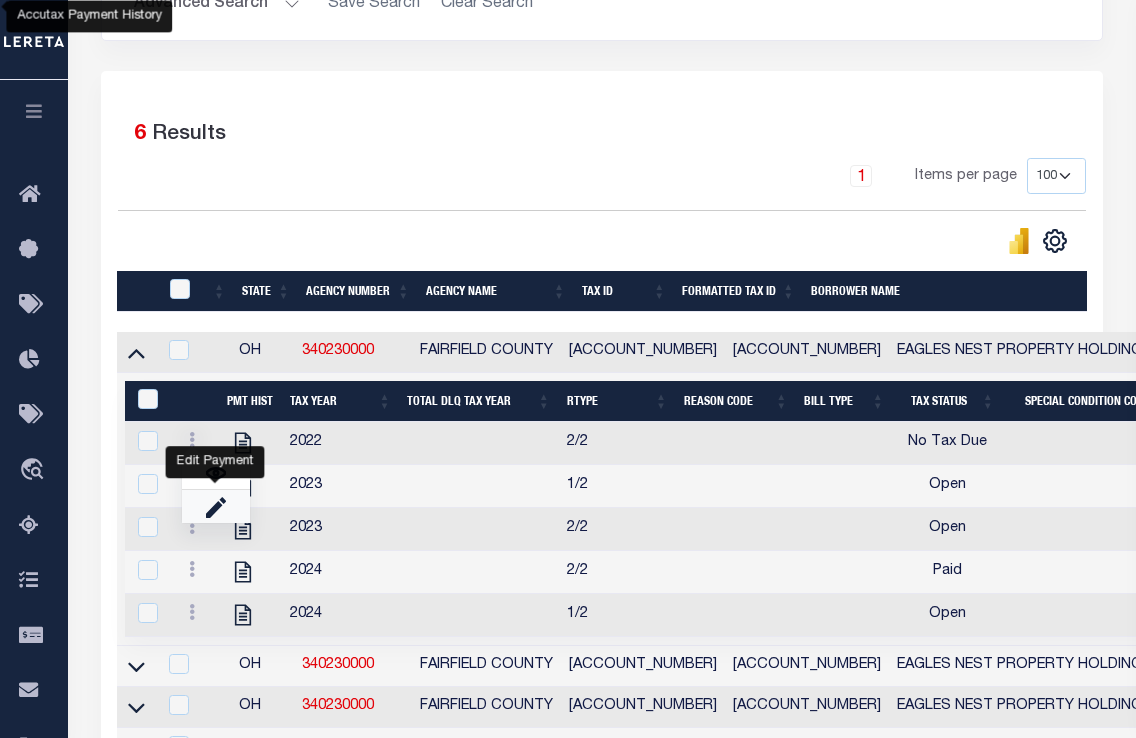 click at bounding box center (216, 506) 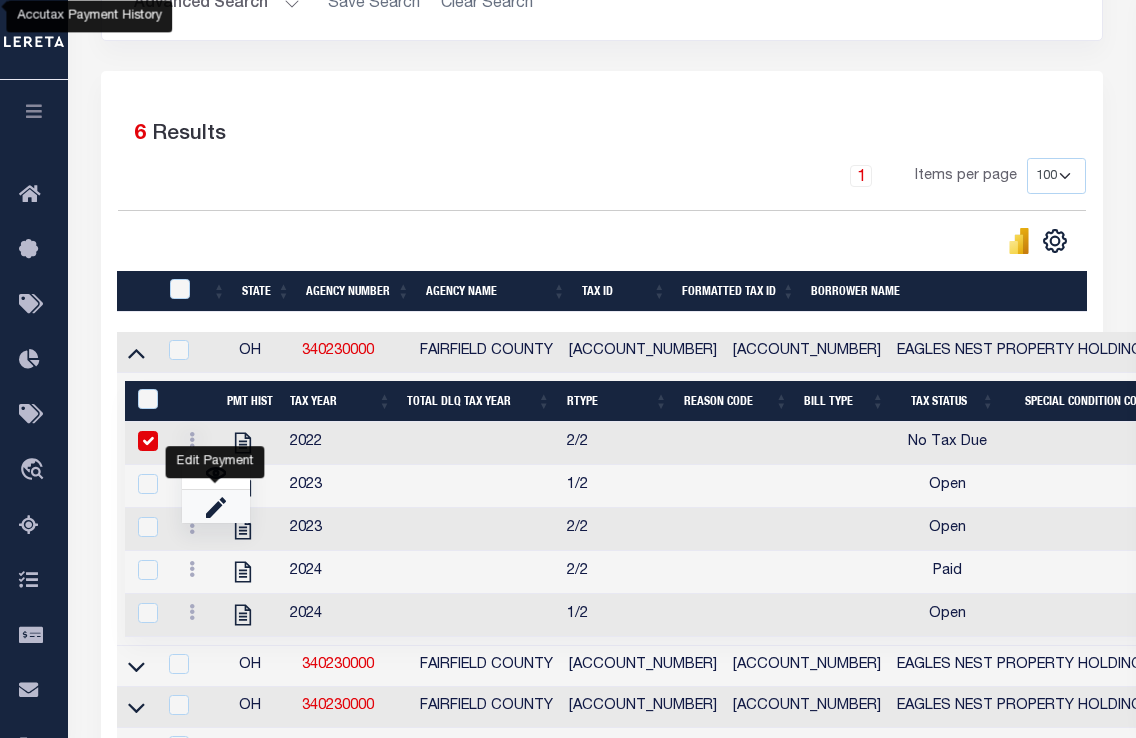 select on "NTX" 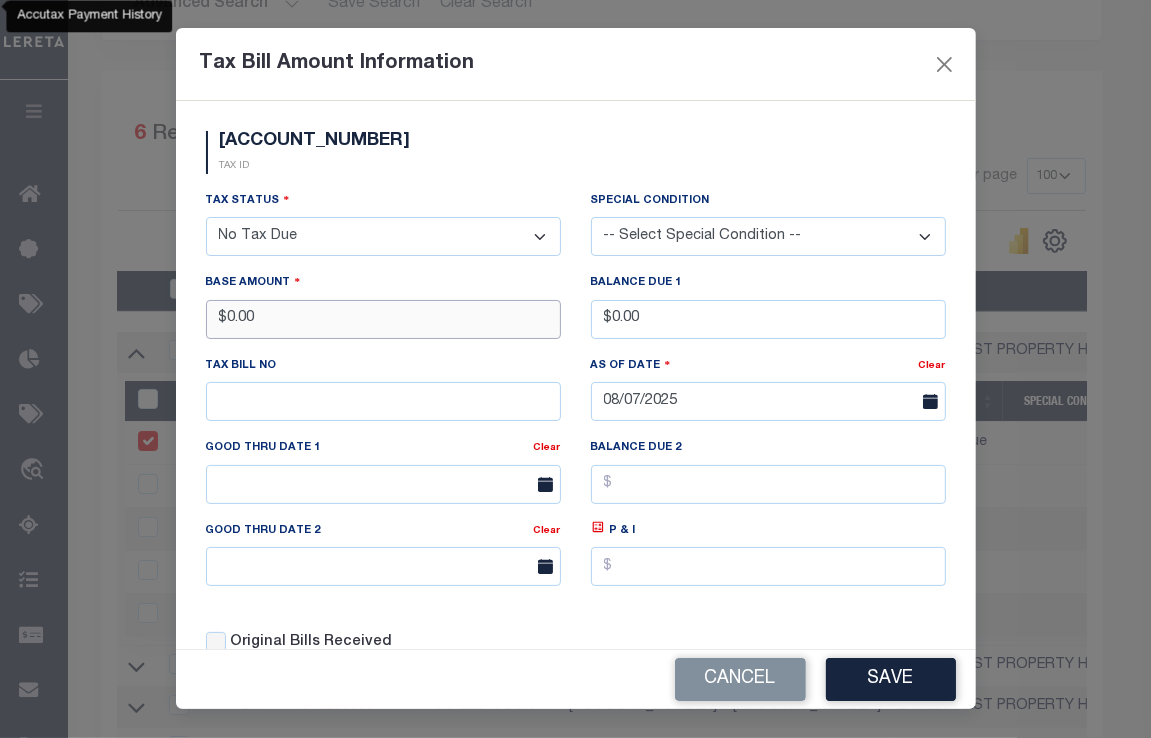 click on "$0.00" at bounding box center (383, 319) 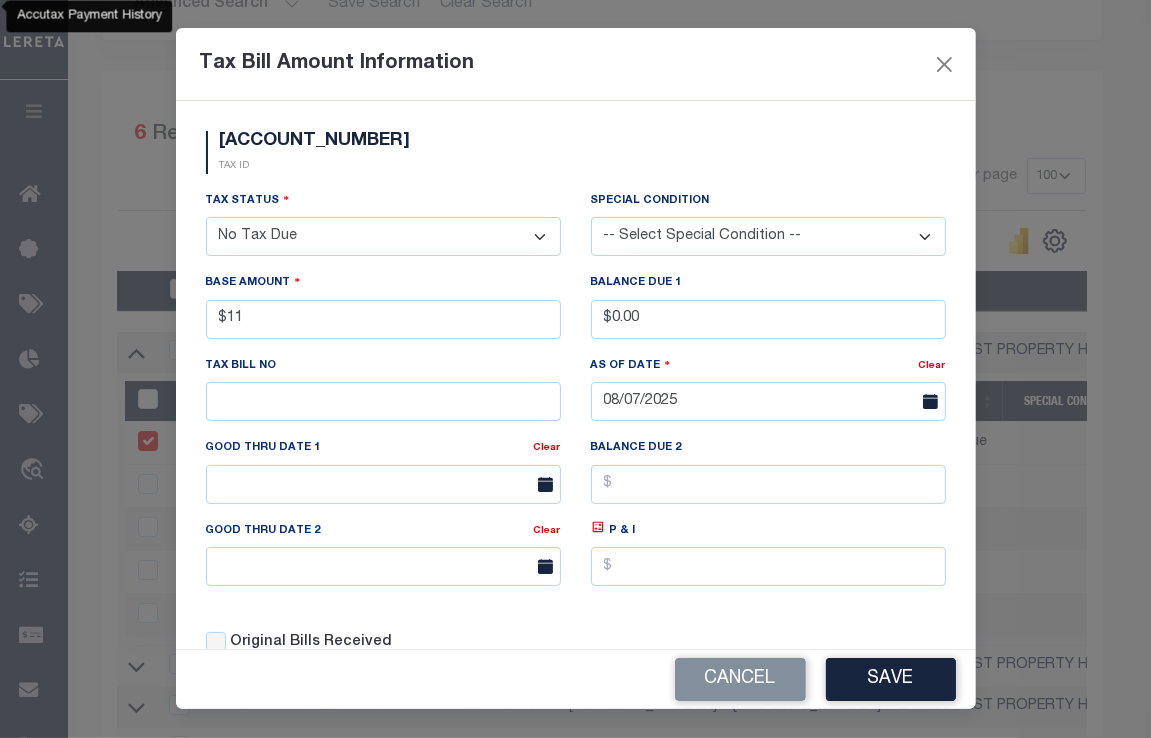 type on "$11.00" 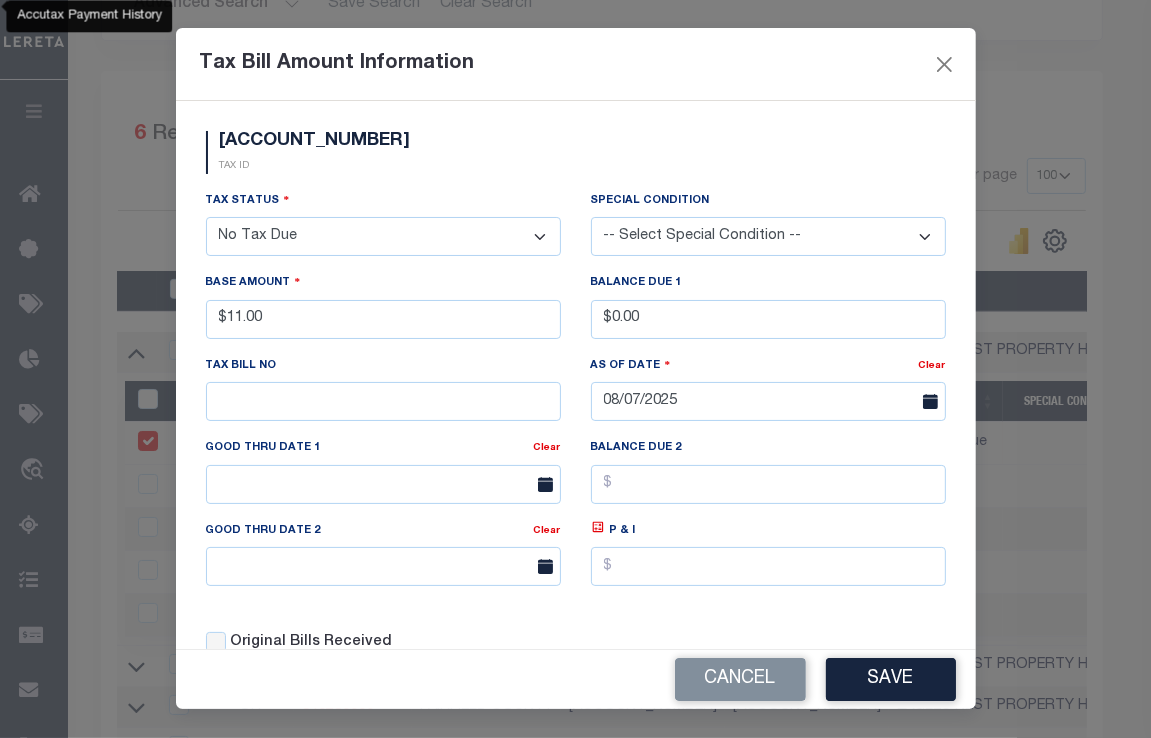 click on "Cancel
Save" at bounding box center (576, 679) 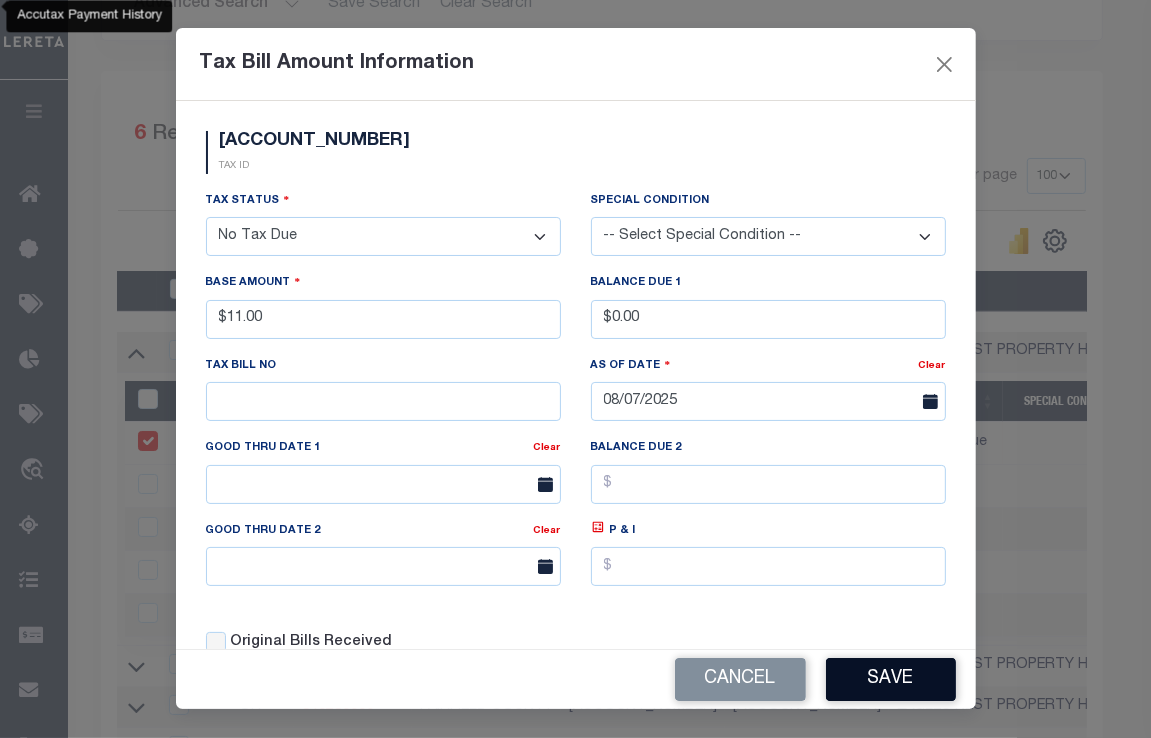click on "Save" at bounding box center (891, 679) 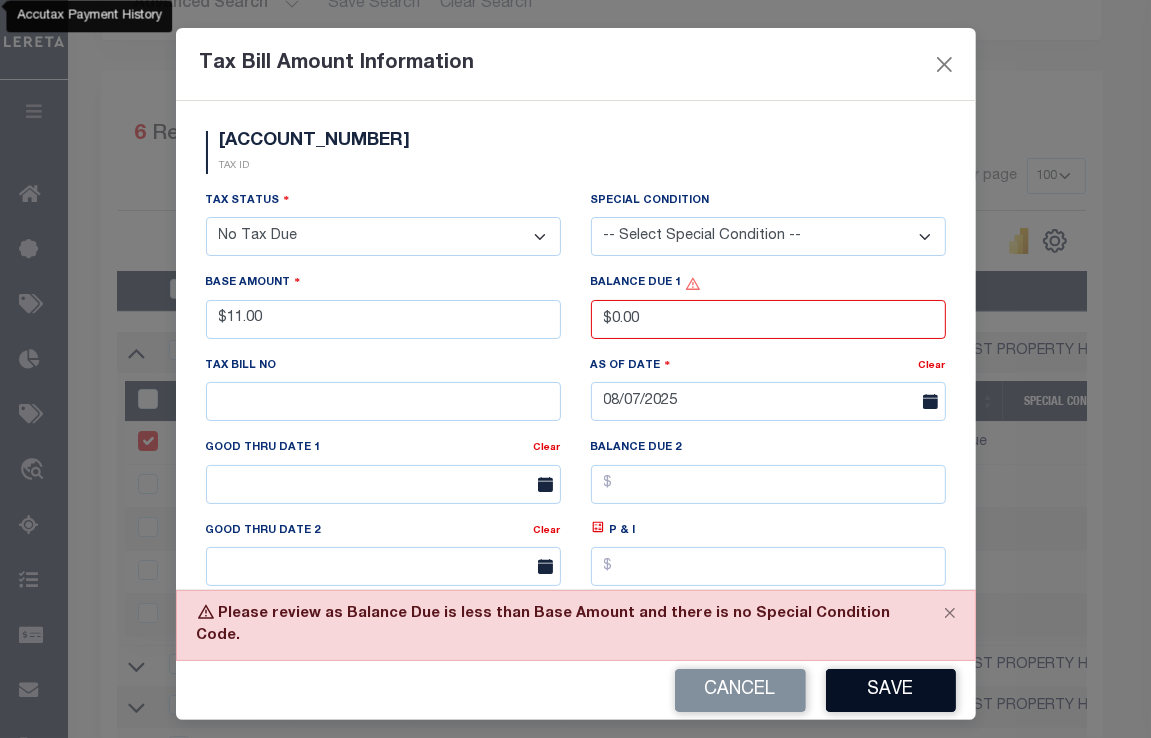 click on "Save" at bounding box center [891, 690] 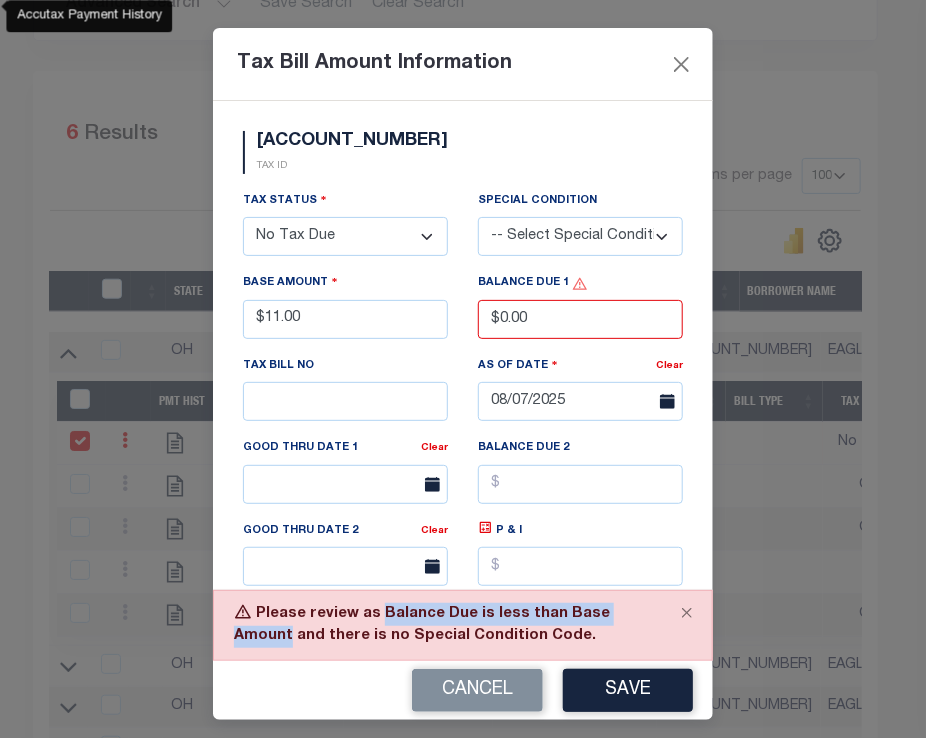 drag, startPoint x: 367, startPoint y: 615, endPoint x: 640, endPoint y: 622, distance: 273.08972 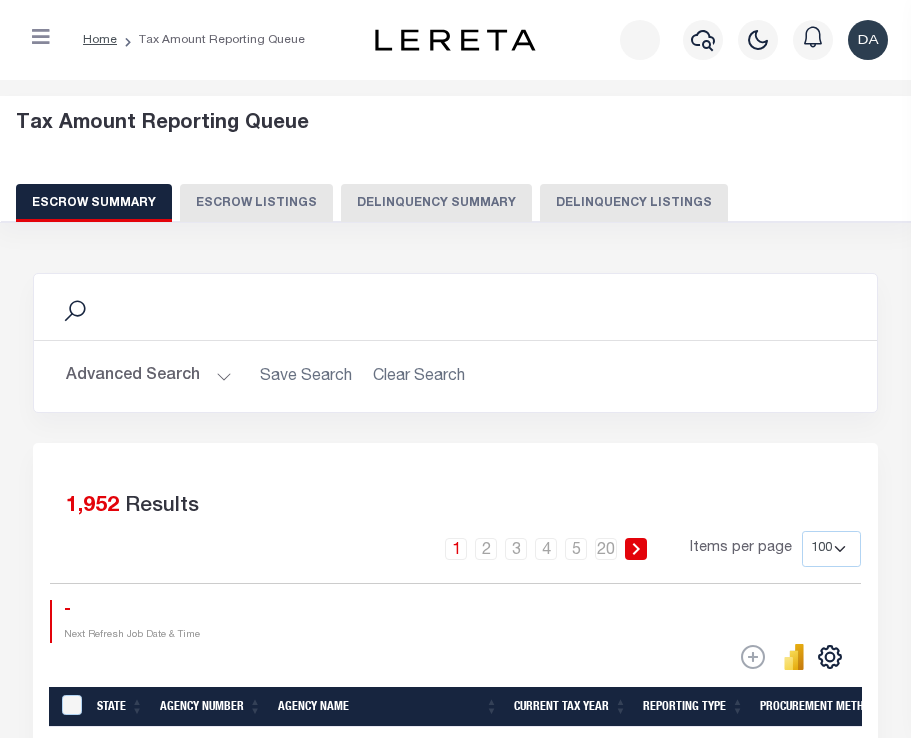 select on "100" 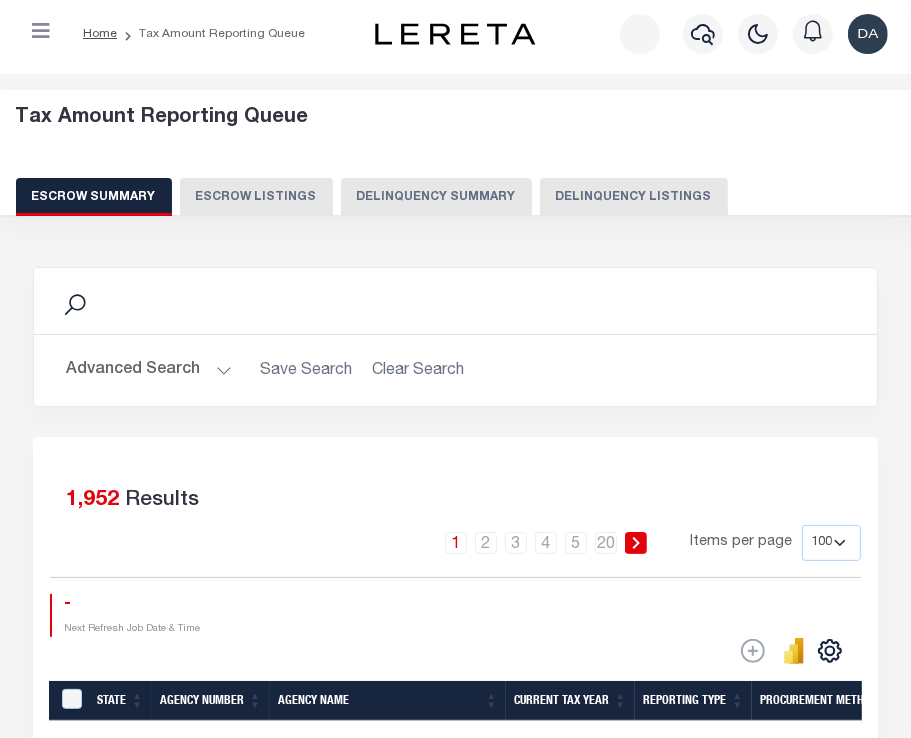 scroll, scrollTop: 6, scrollLeft: 0, axis: vertical 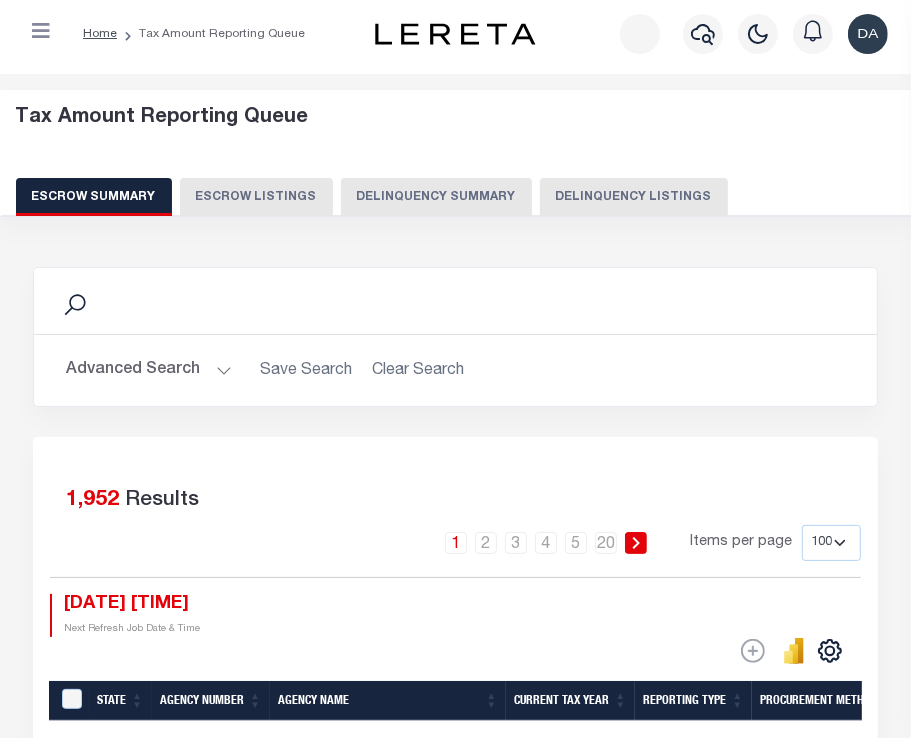 click on "Delinquency Summary" at bounding box center [436, 197] 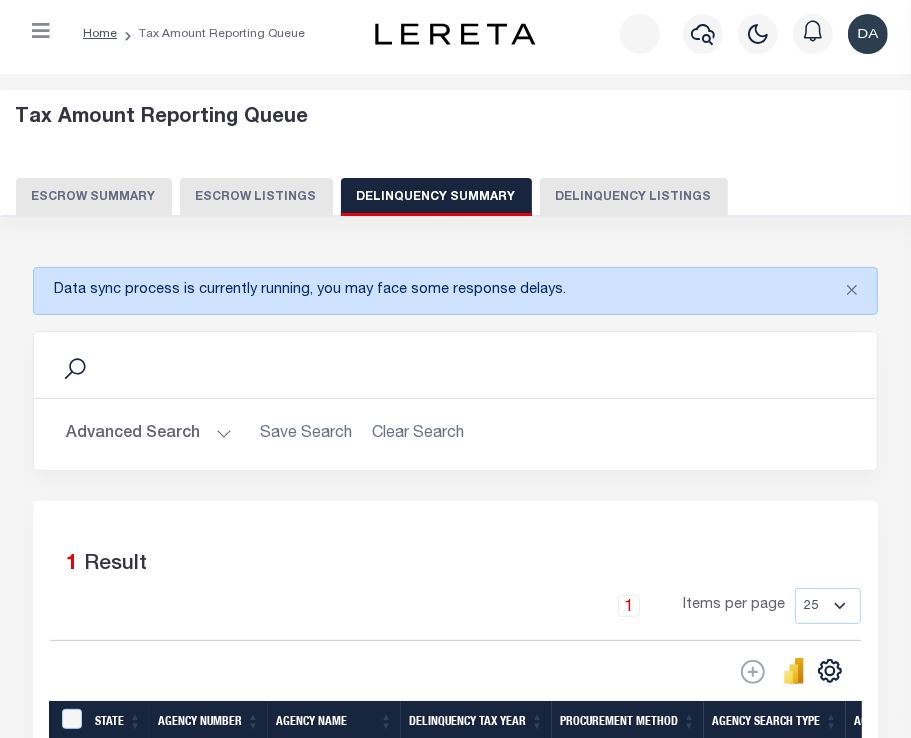 scroll, scrollTop: 283, scrollLeft: 0, axis: vertical 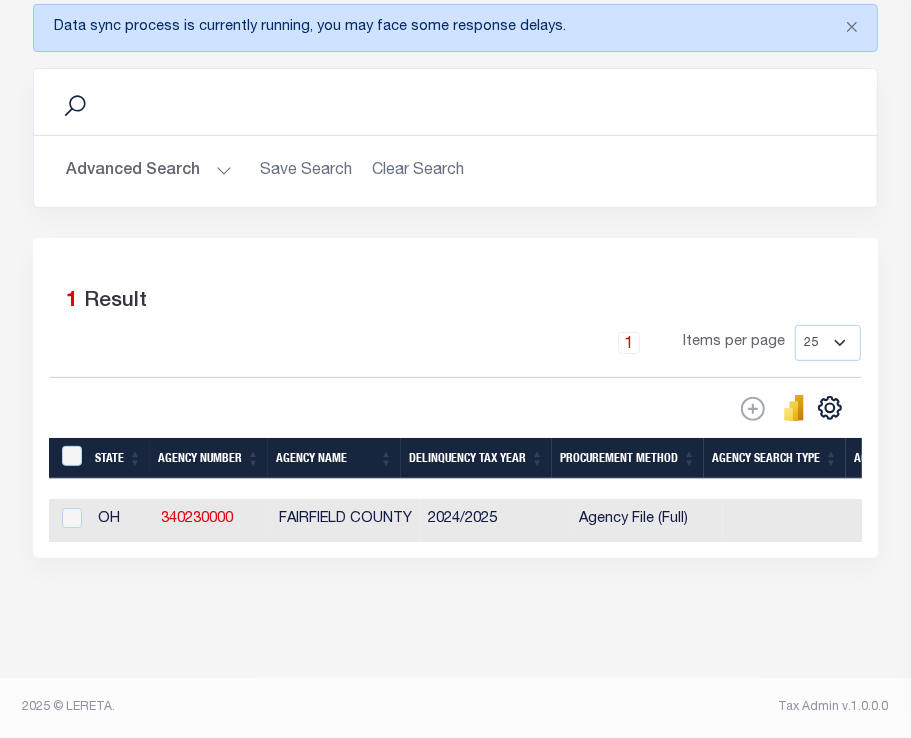 drag, startPoint x: 180, startPoint y: 542, endPoint x: 504, endPoint y: 538, distance: 324.0247 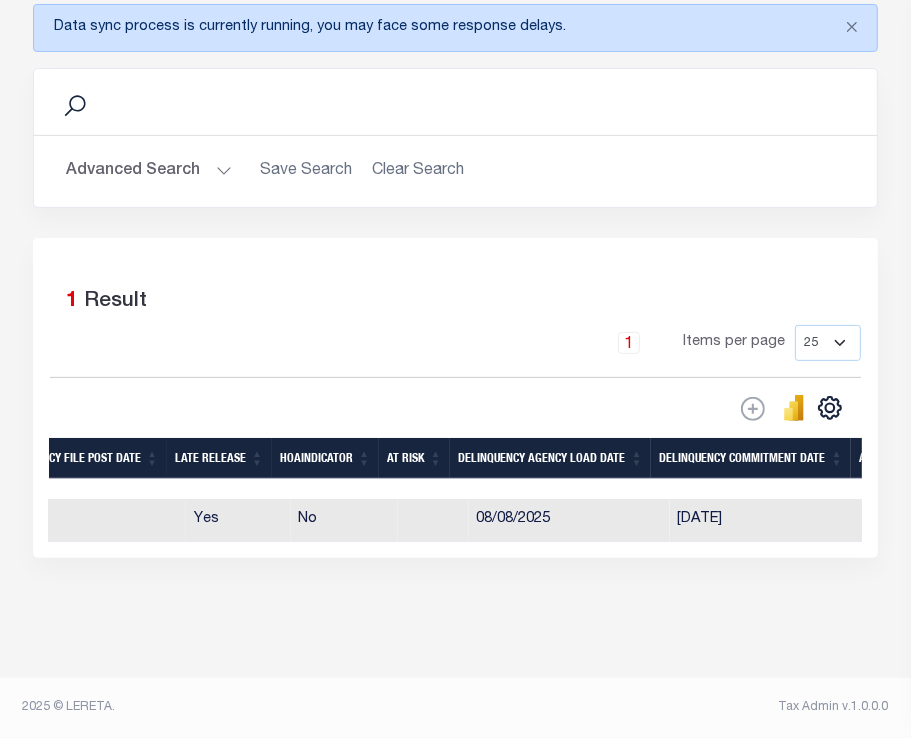 scroll, scrollTop: 0, scrollLeft: 1514, axis: horizontal 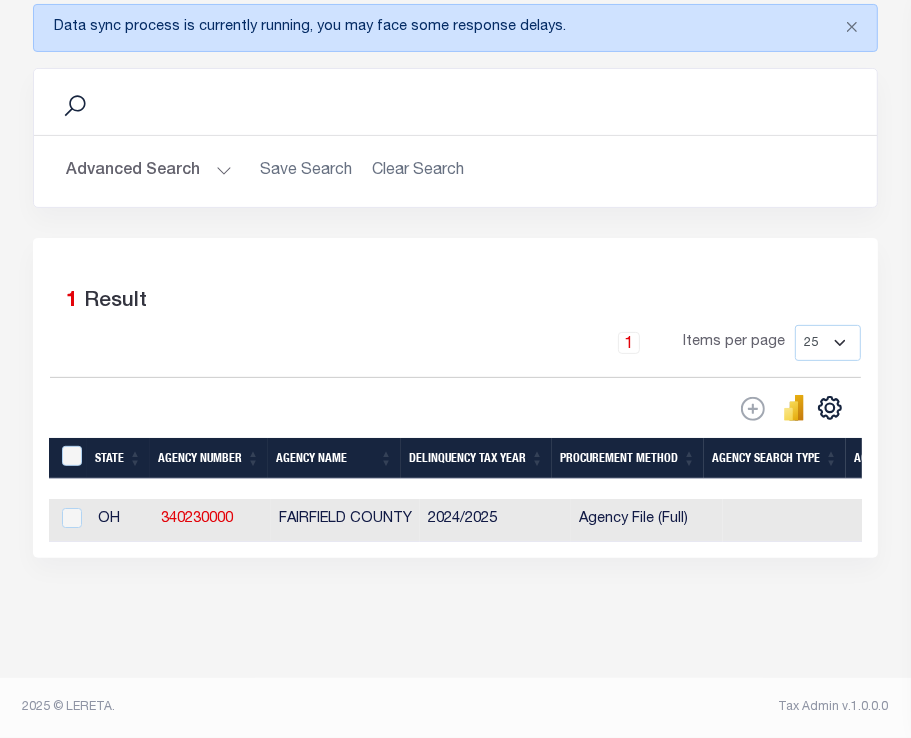 click on "Advanced Search" at bounding box center [149, 171] 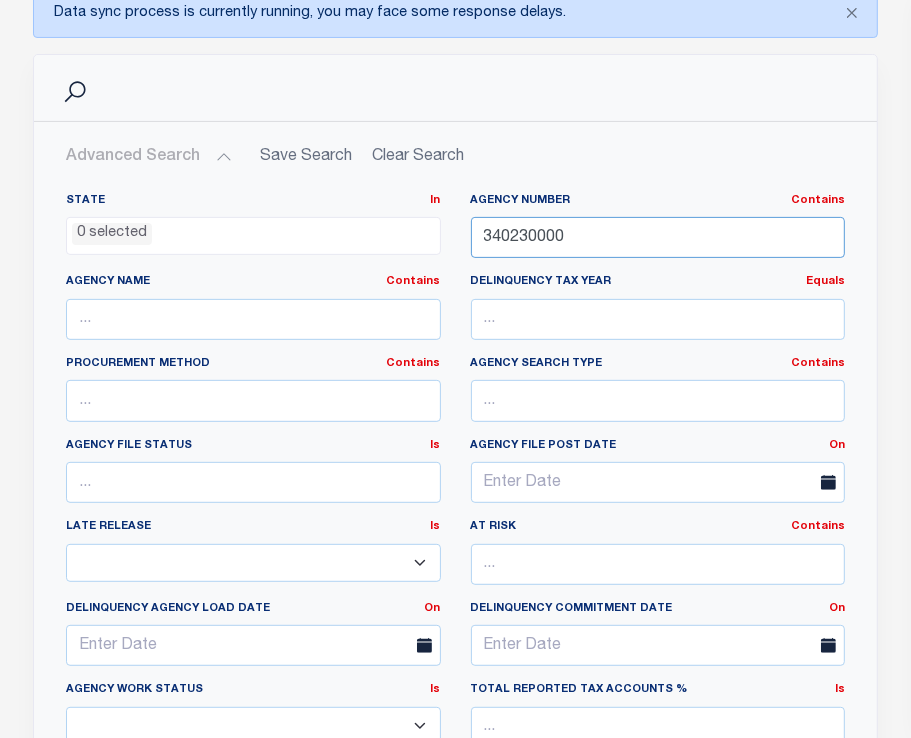 click on "340230000" at bounding box center [658, 237] 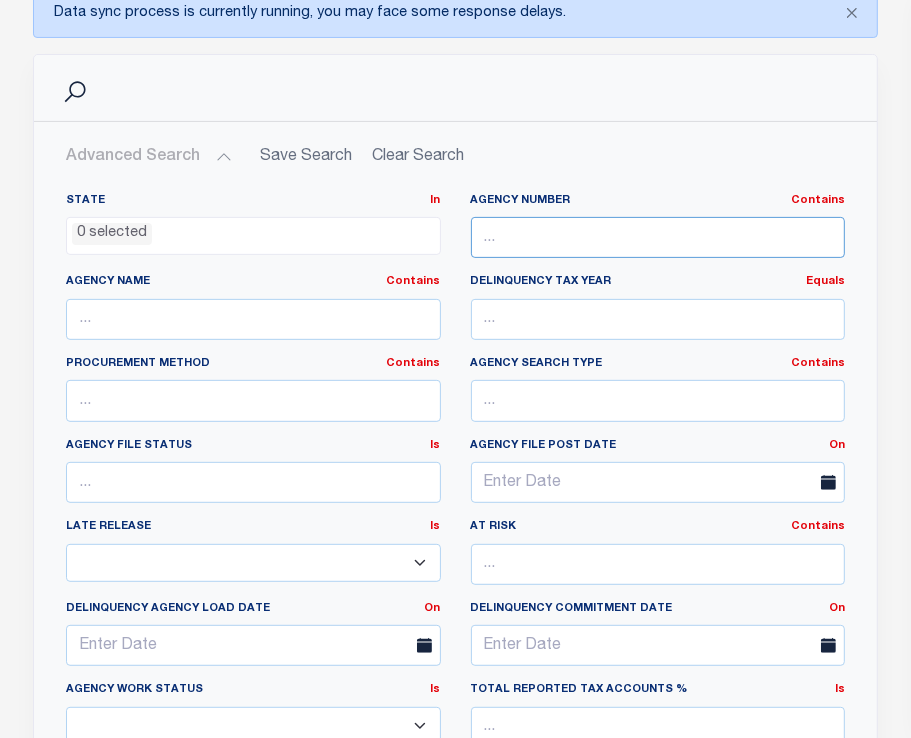 scroll, scrollTop: 883, scrollLeft: 0, axis: vertical 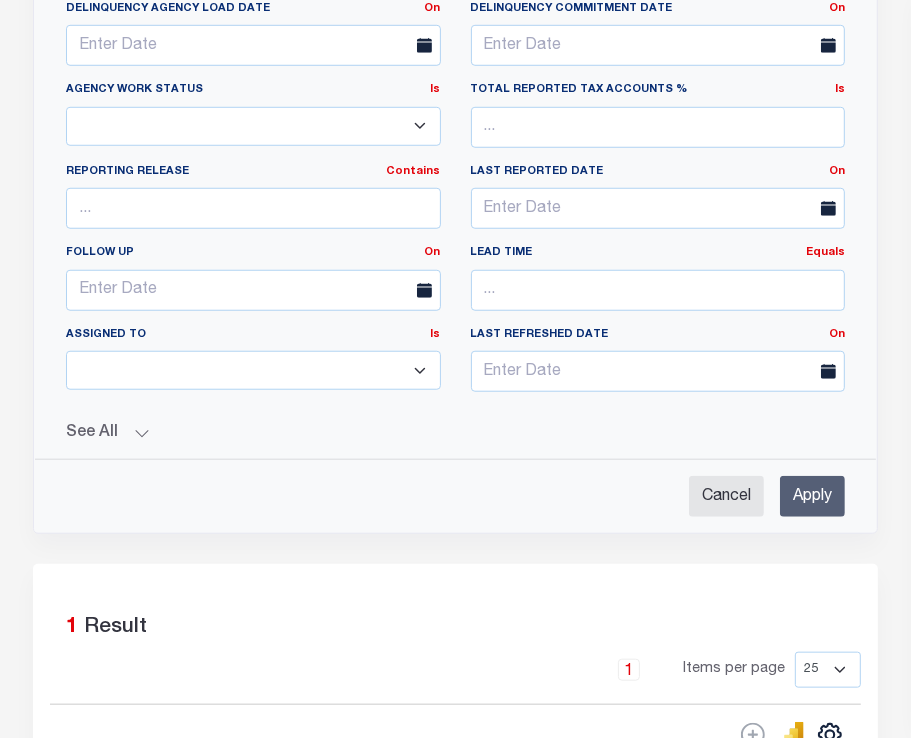 type 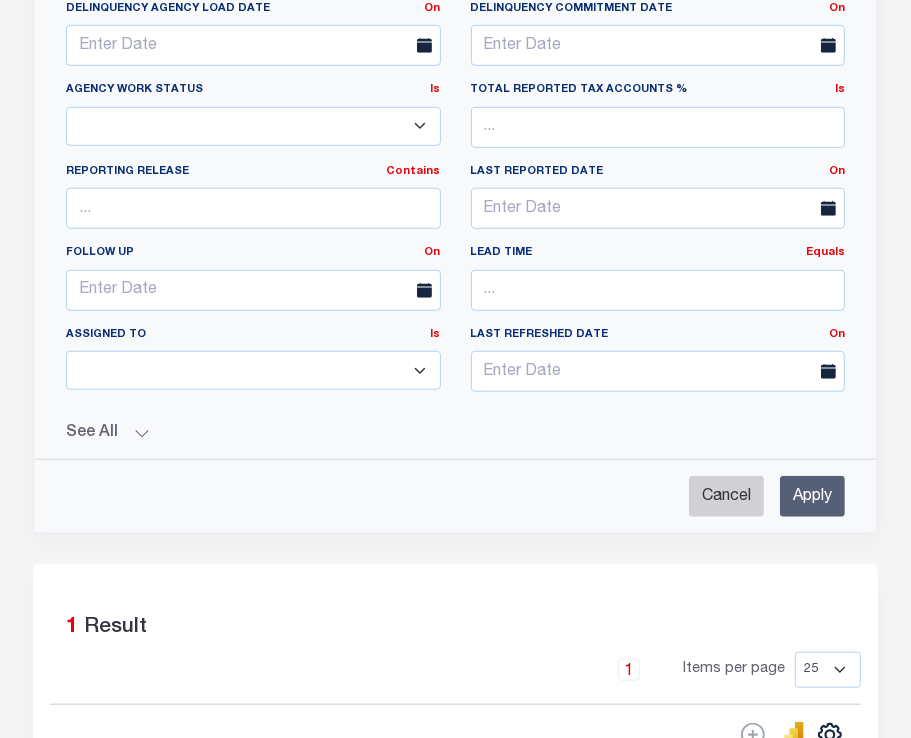 drag, startPoint x: 755, startPoint y: 493, endPoint x: 792, endPoint y: 495, distance: 37.054016 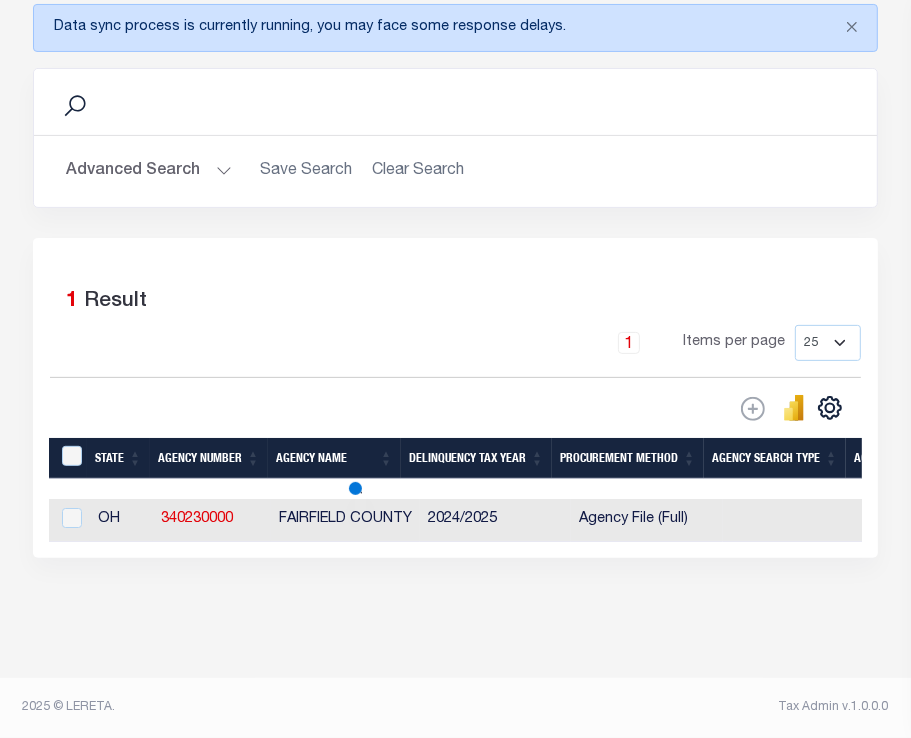 scroll, scrollTop: 0, scrollLeft: 712, axis: horizontal 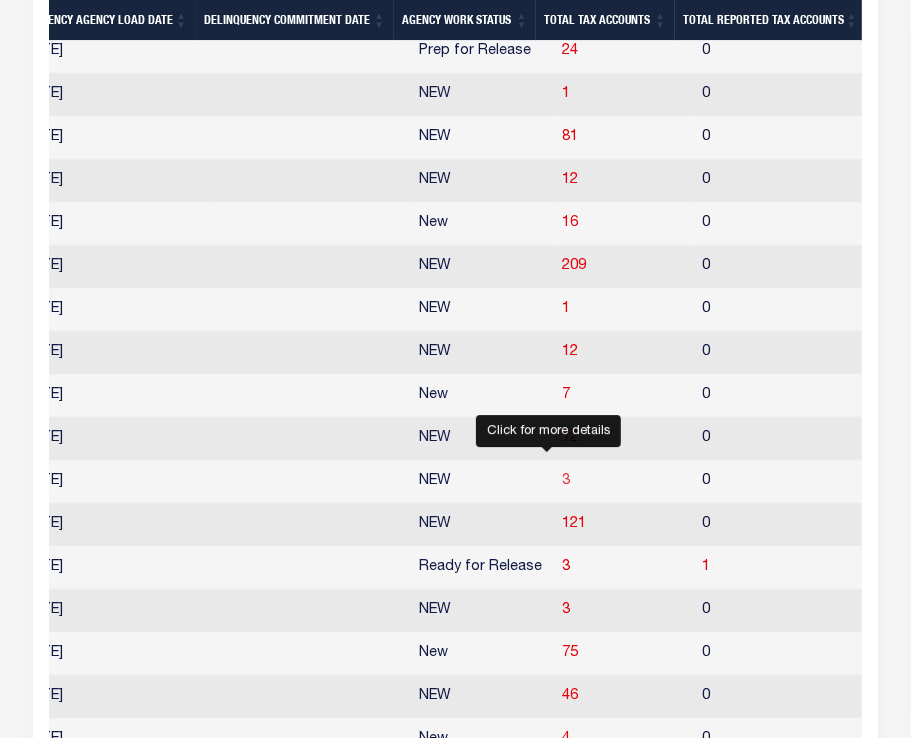 click on "3" at bounding box center [566, 481] 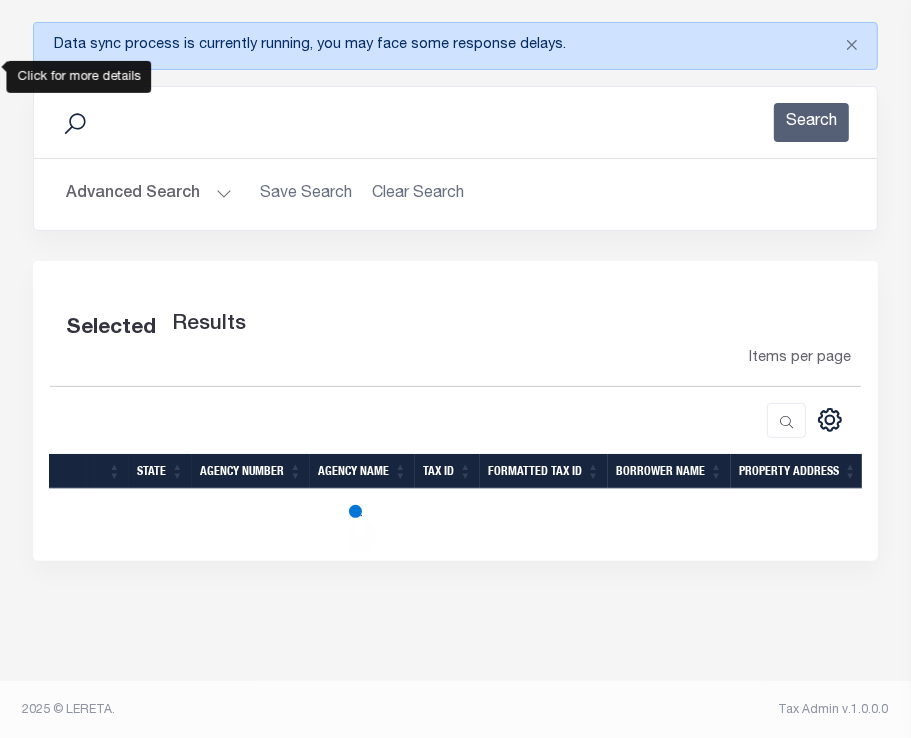 select on "100" 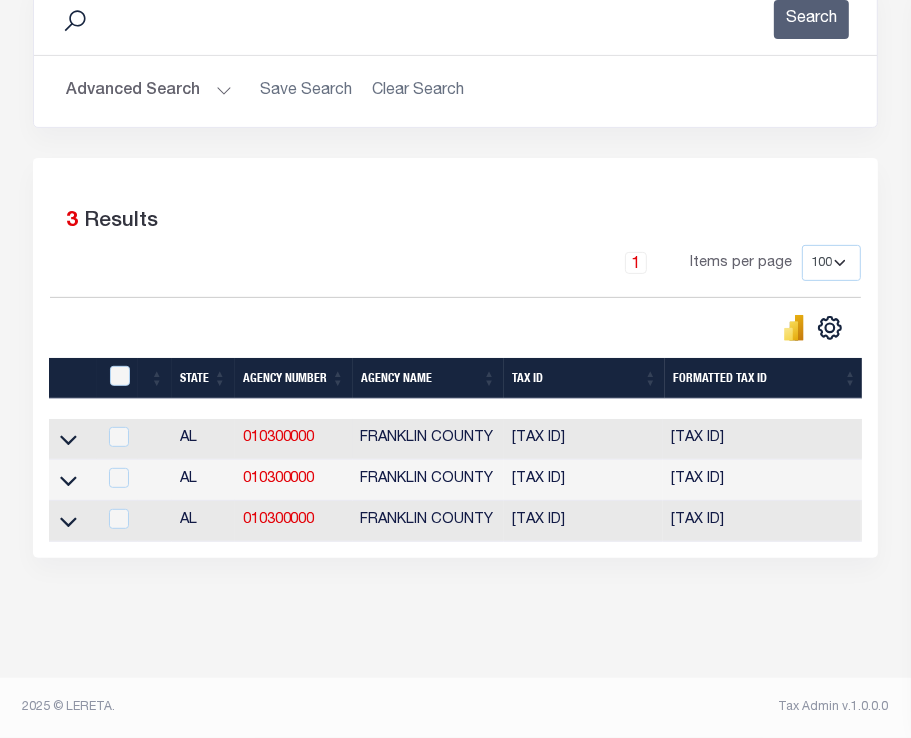 click at bounding box center [68, 438] 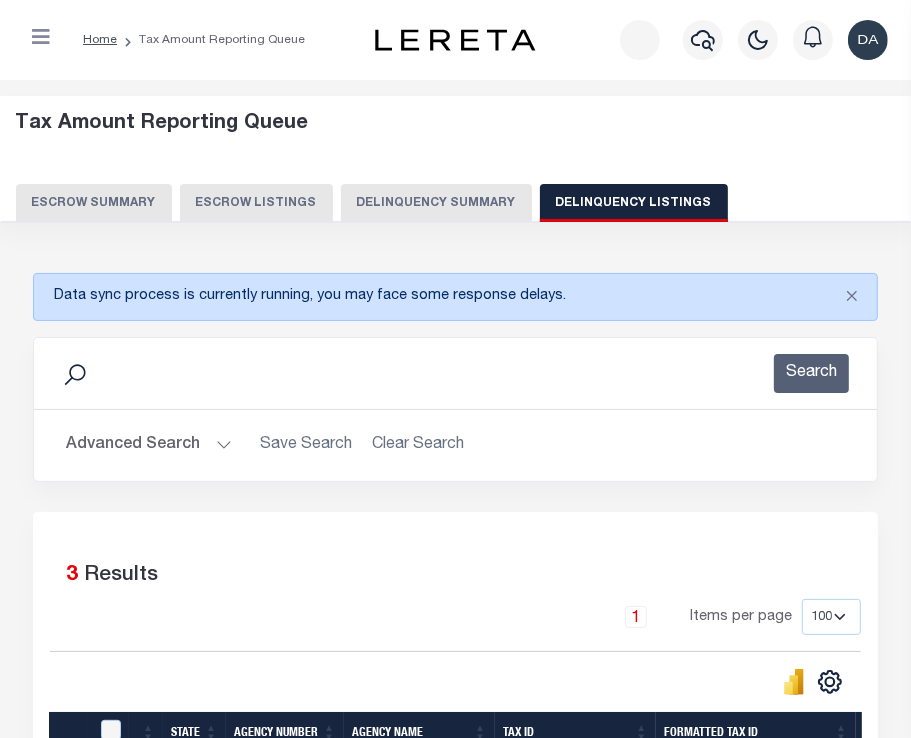 click on "Delinquency Summary" at bounding box center [436, 203] 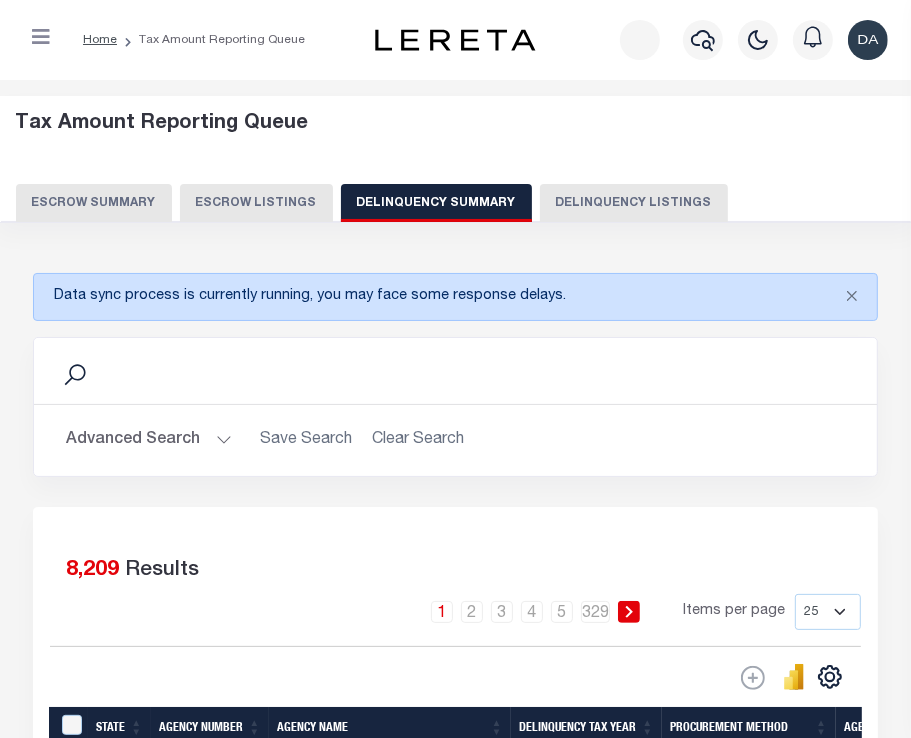 click on "Advanced Search" at bounding box center (149, 440) 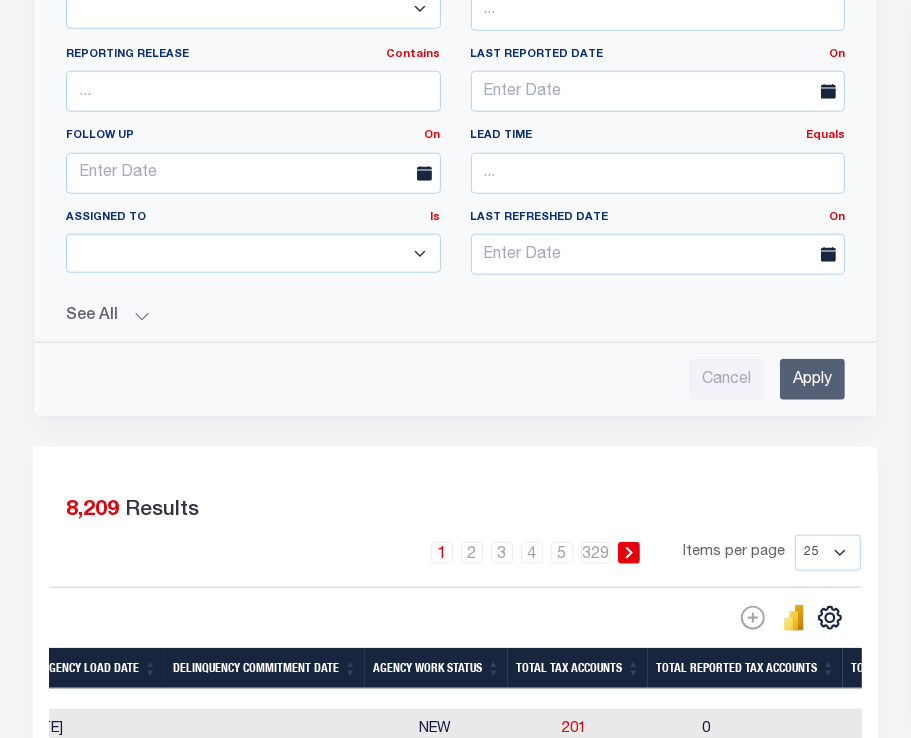 click on "See All
Work Queue
Is Is Contains --ALL-- Delinquent Is" at bounding box center (455, 308) 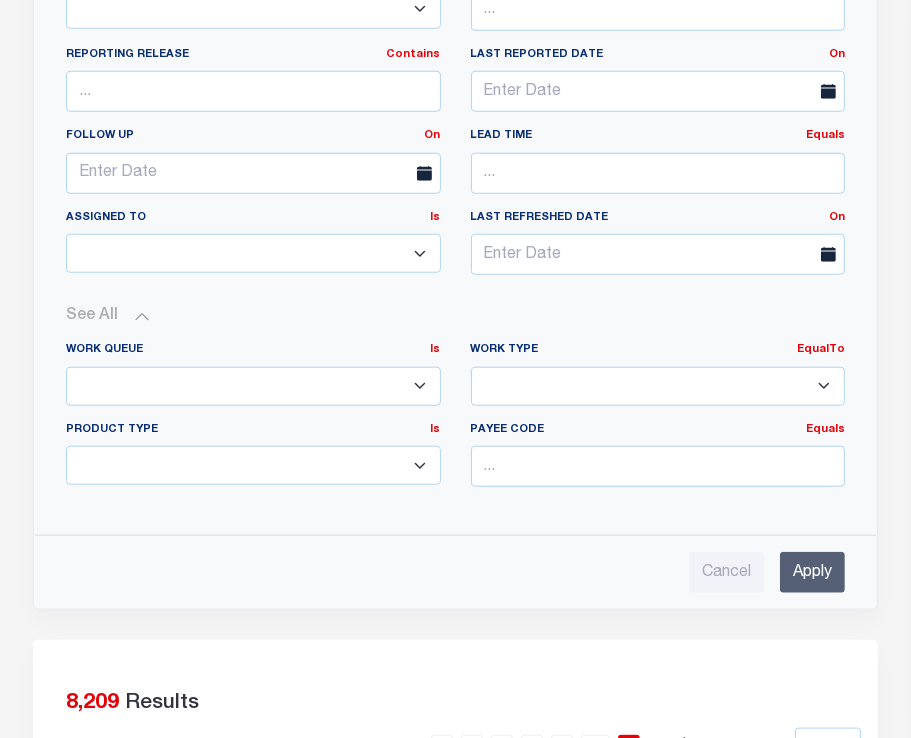 click on "Annual Delinquency Back Search Payment Status Check DTRACK" at bounding box center [658, 386] 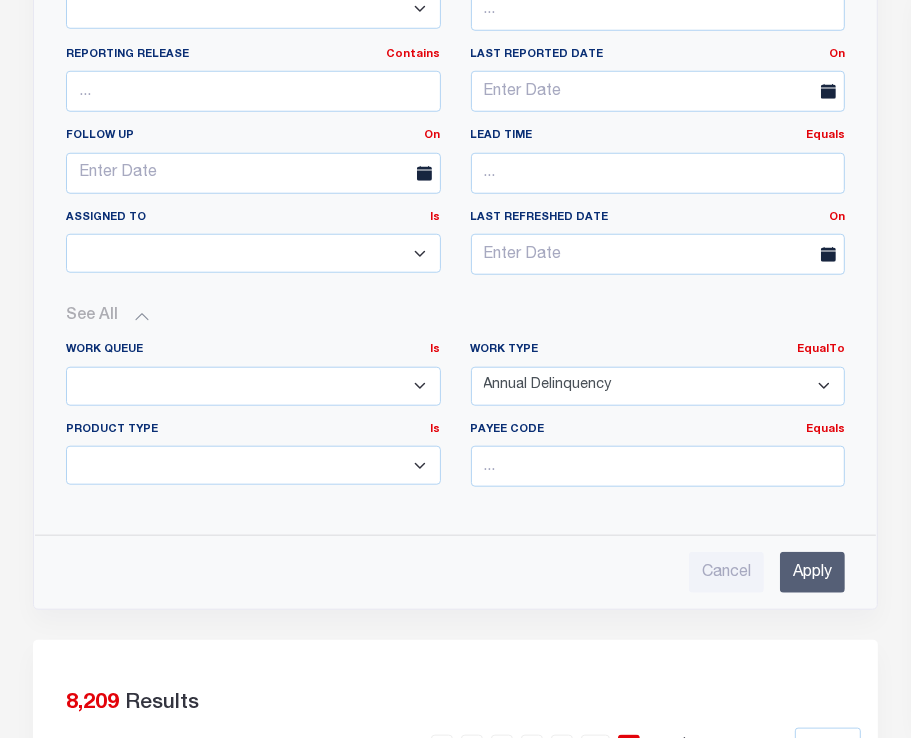 click on "Annual Delinquency Back Search Payment Status Check DTRACK" at bounding box center [658, 386] 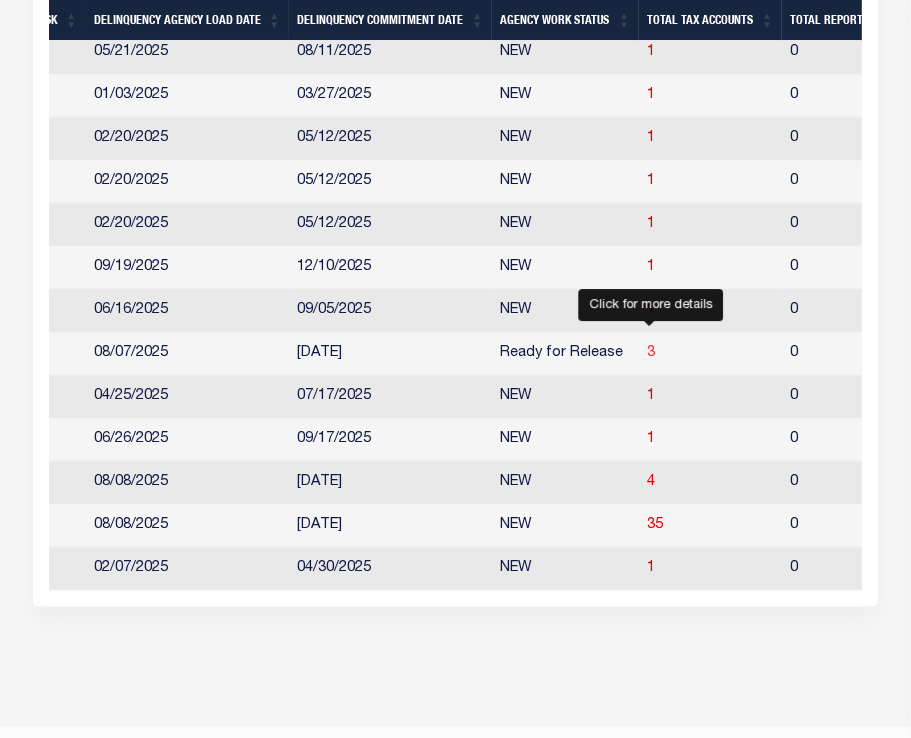 click on "3" at bounding box center (651, 353) 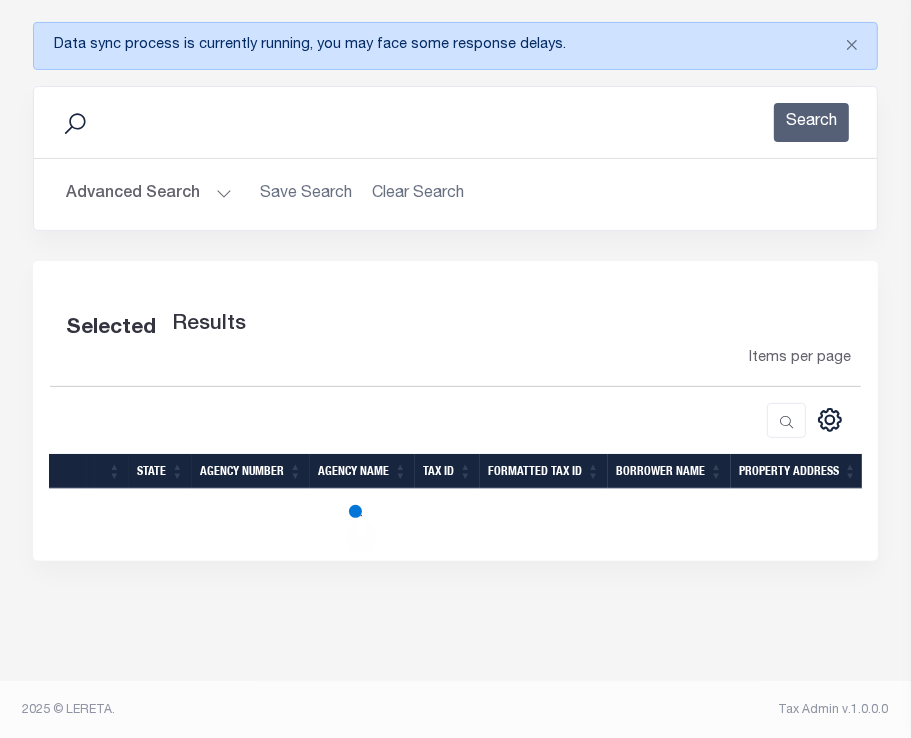 select on "100" 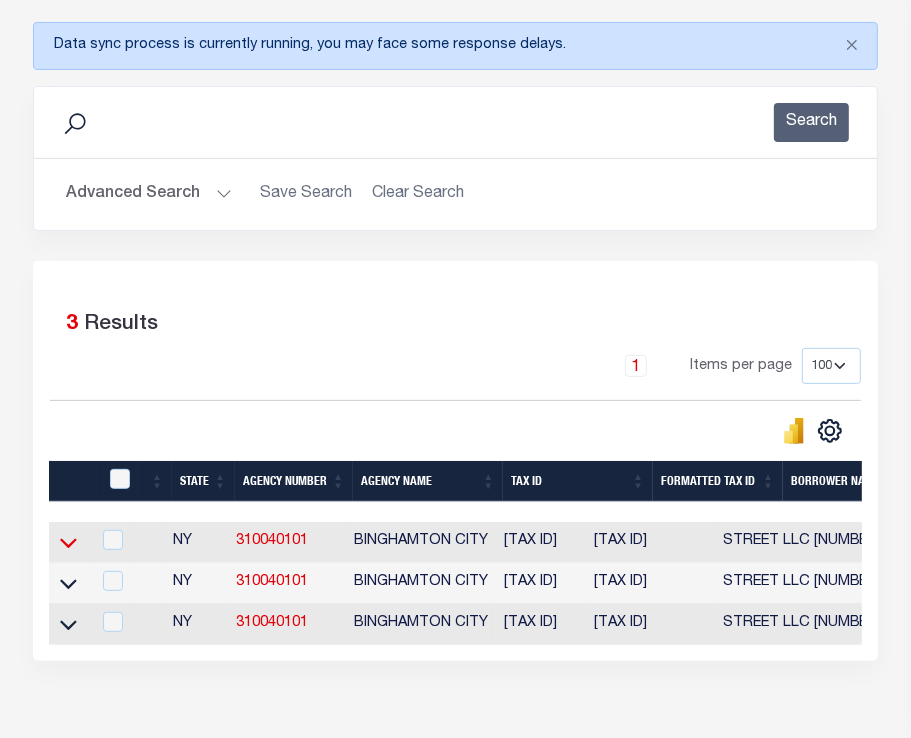click 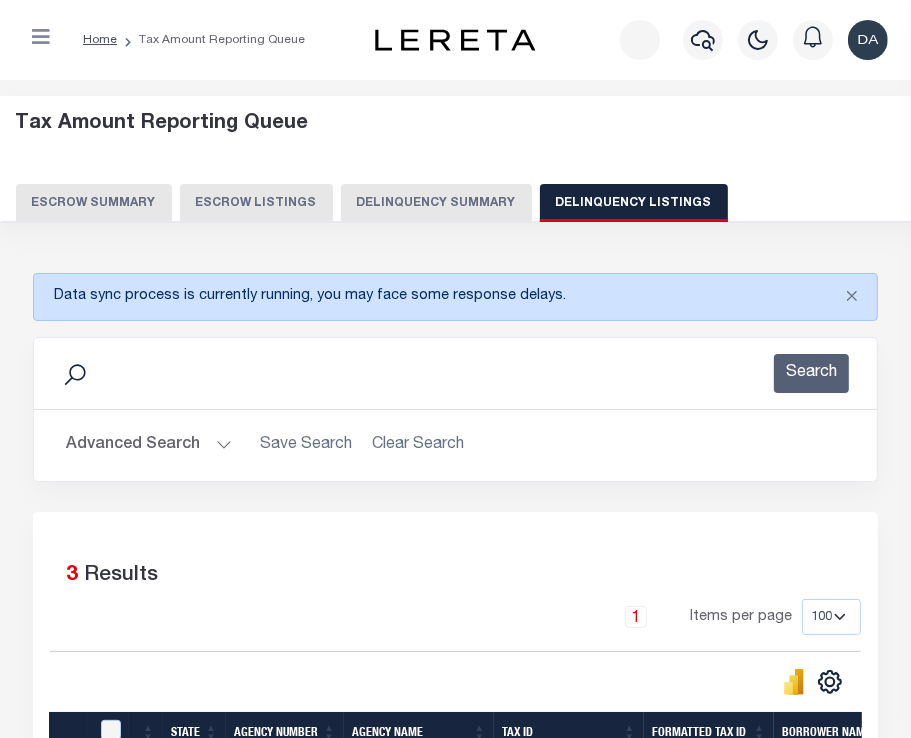 click on "Advanced Search" at bounding box center (149, 445) 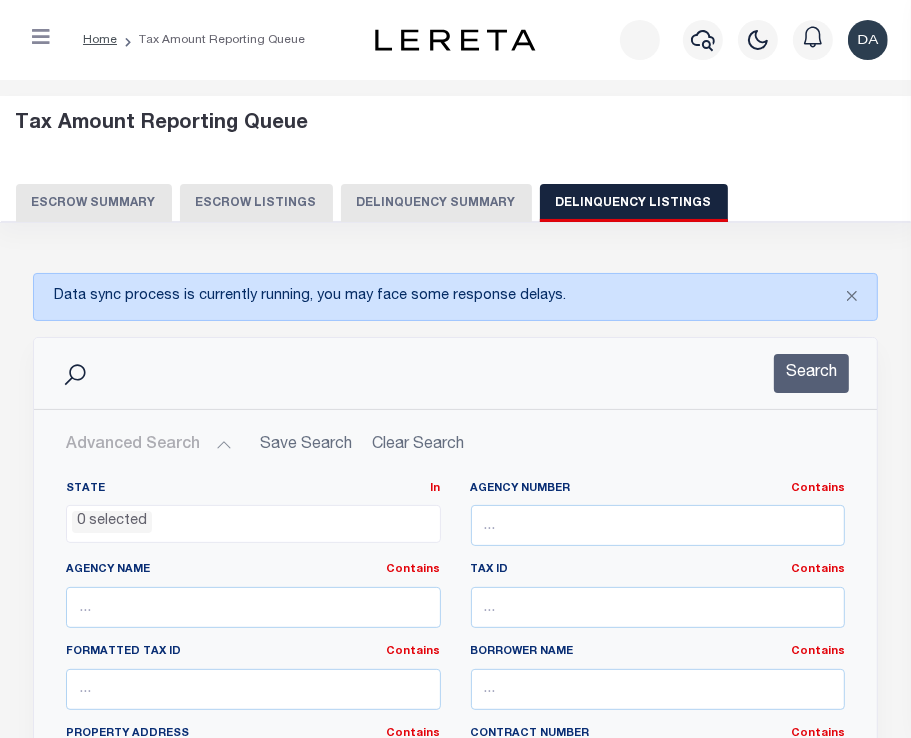 click on "Delinquency Summary" at bounding box center [436, 203] 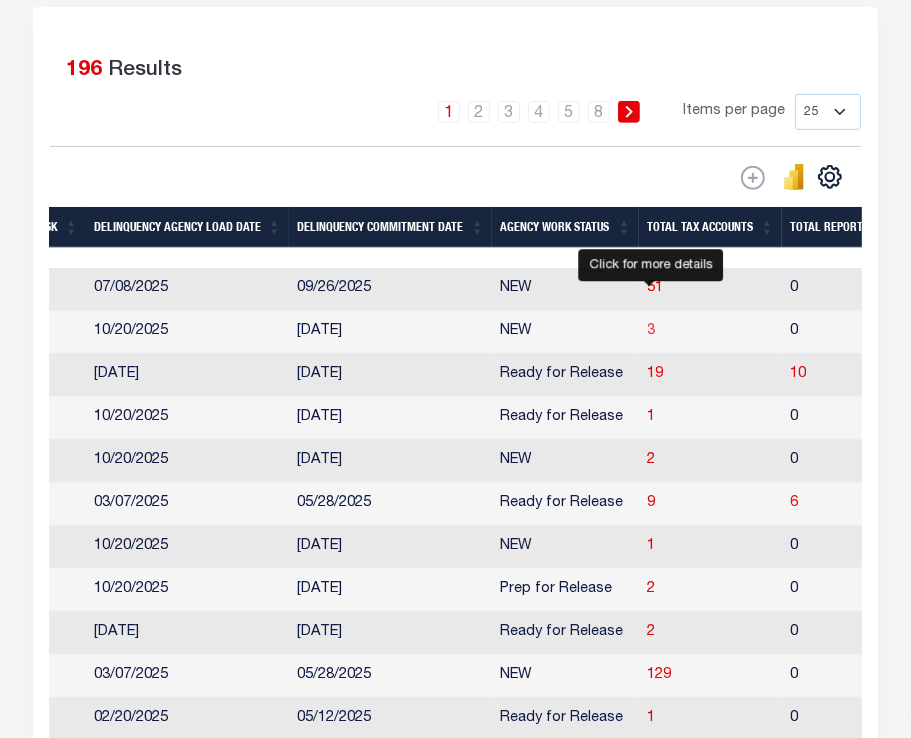 click on "3" at bounding box center (651, 331) 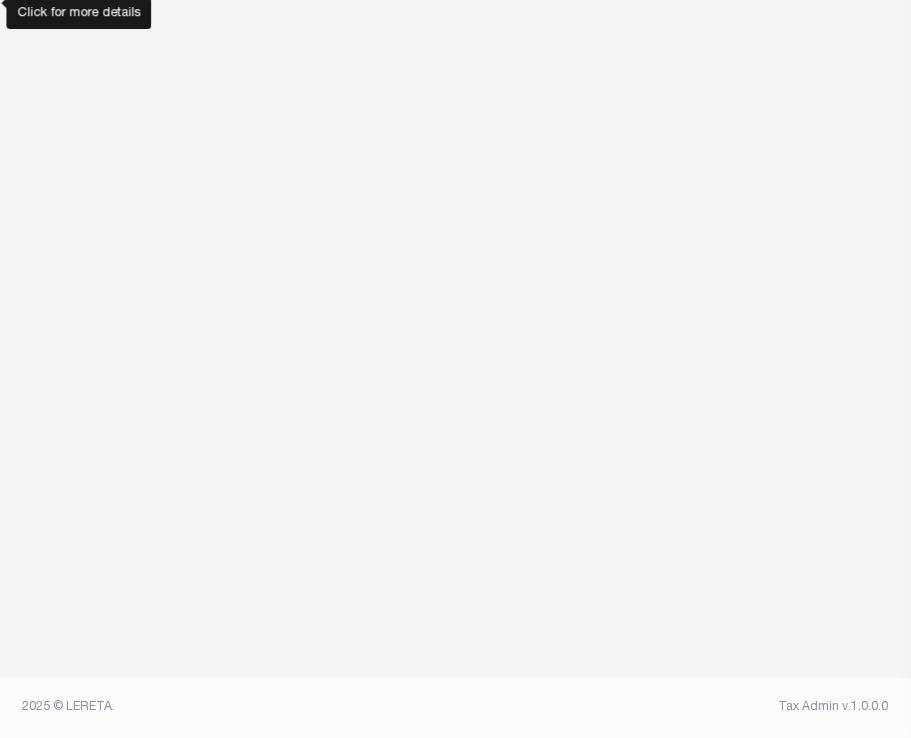 select on "100" 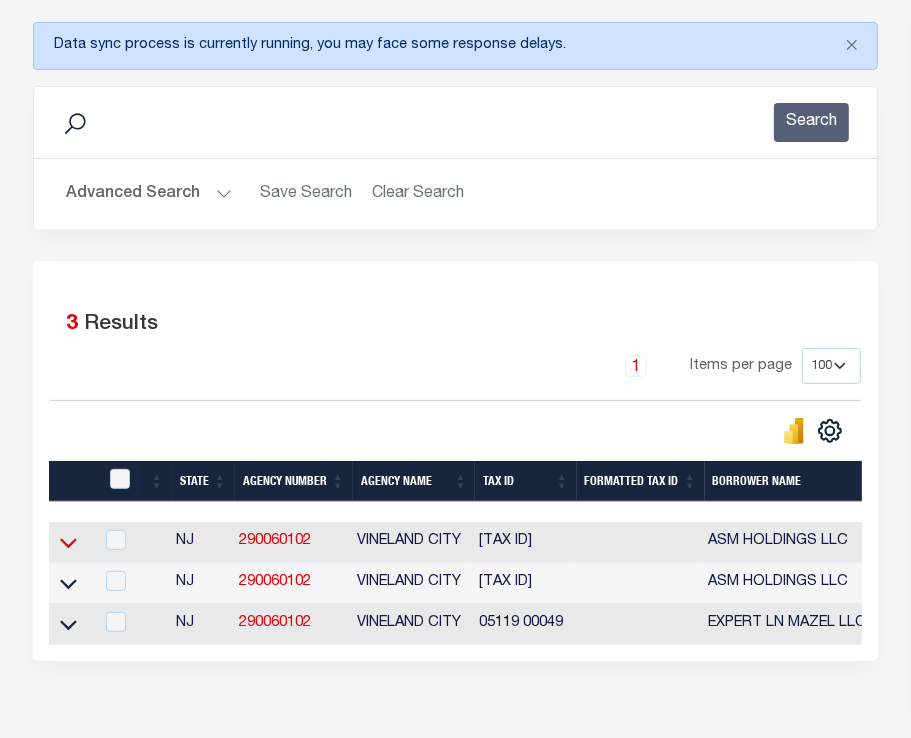 click 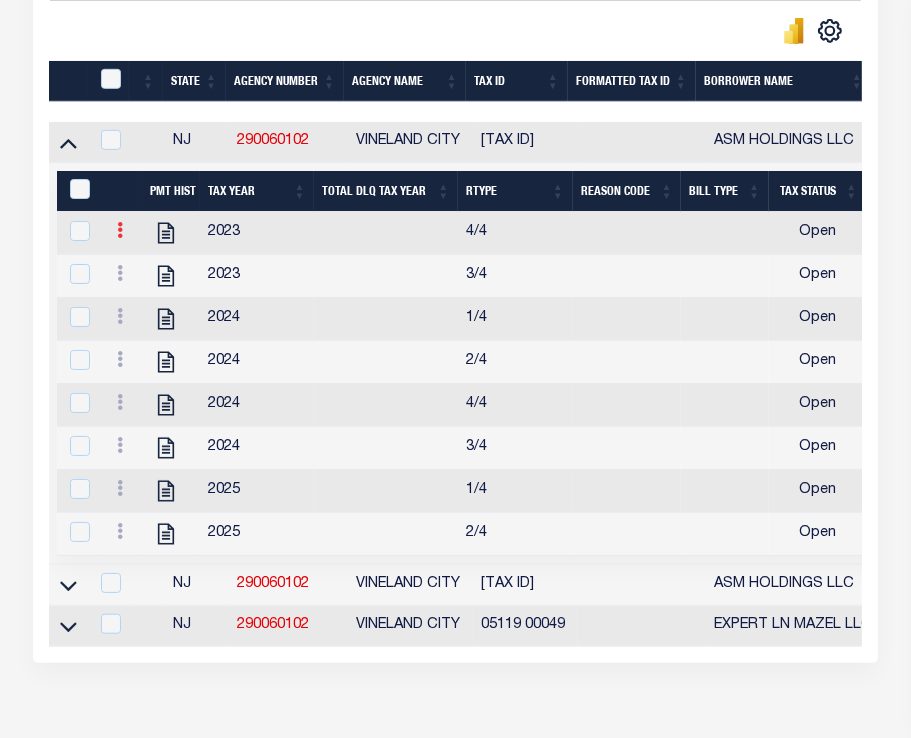 click at bounding box center [120, 233] 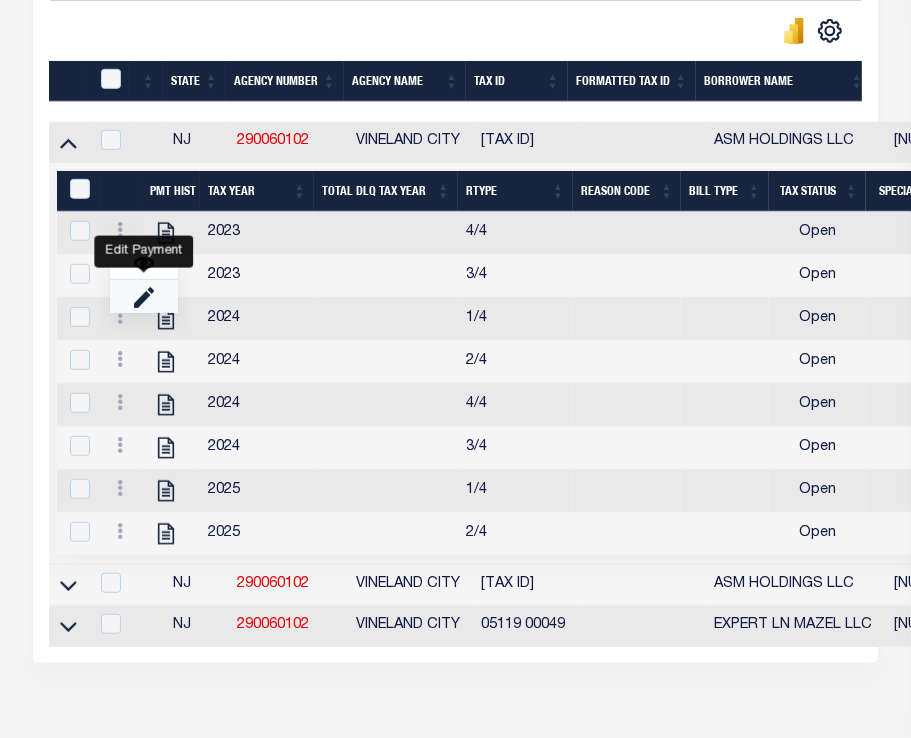 click at bounding box center (144, 296) 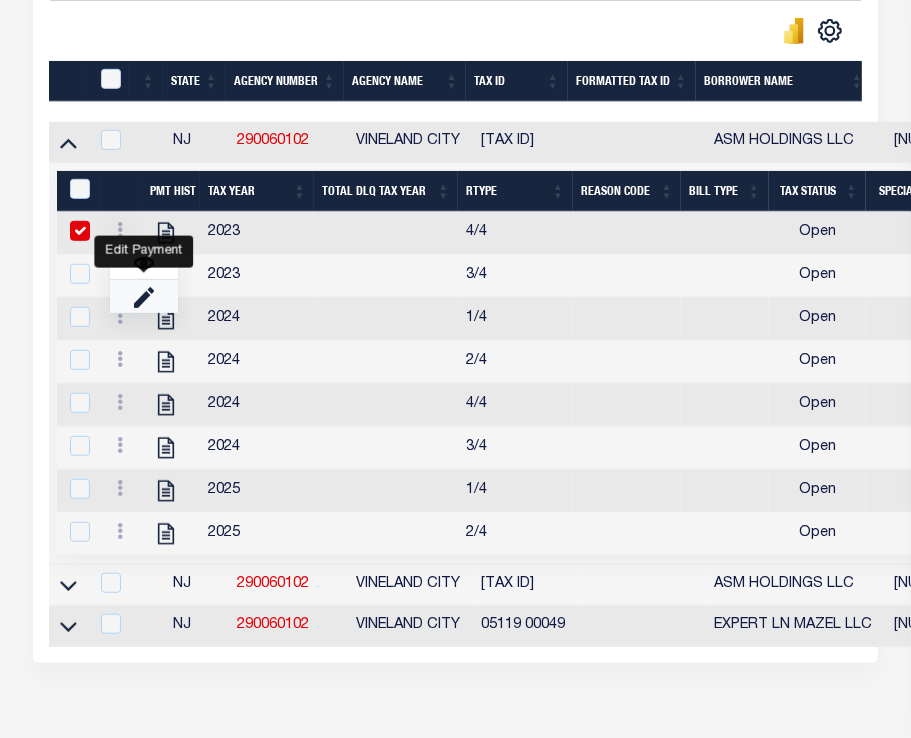 select on "OP2" 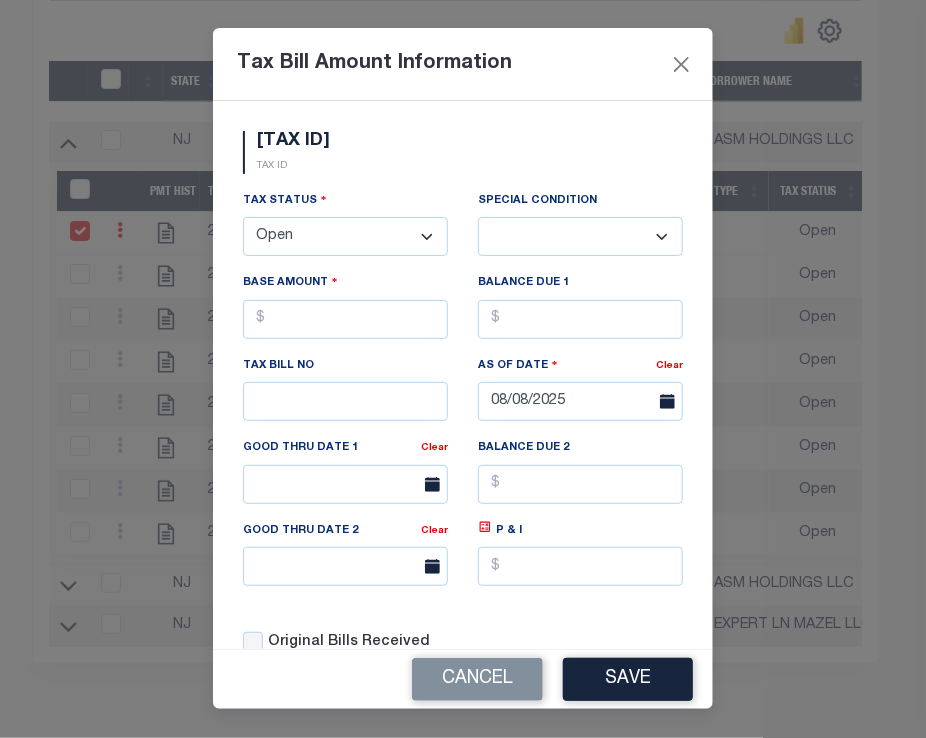 click on "- Select Status -
Open
Due/Unpaid
Paid
Incomplete
No Tax Due
Internal Refund Processed
New" at bounding box center [345, 236] 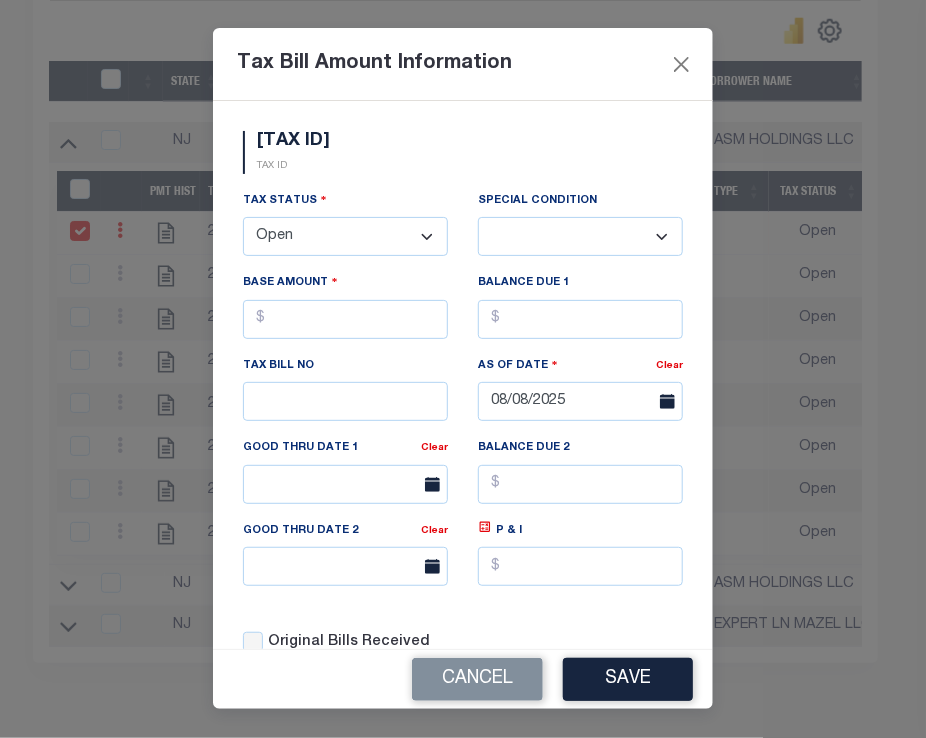 select on "NTX" 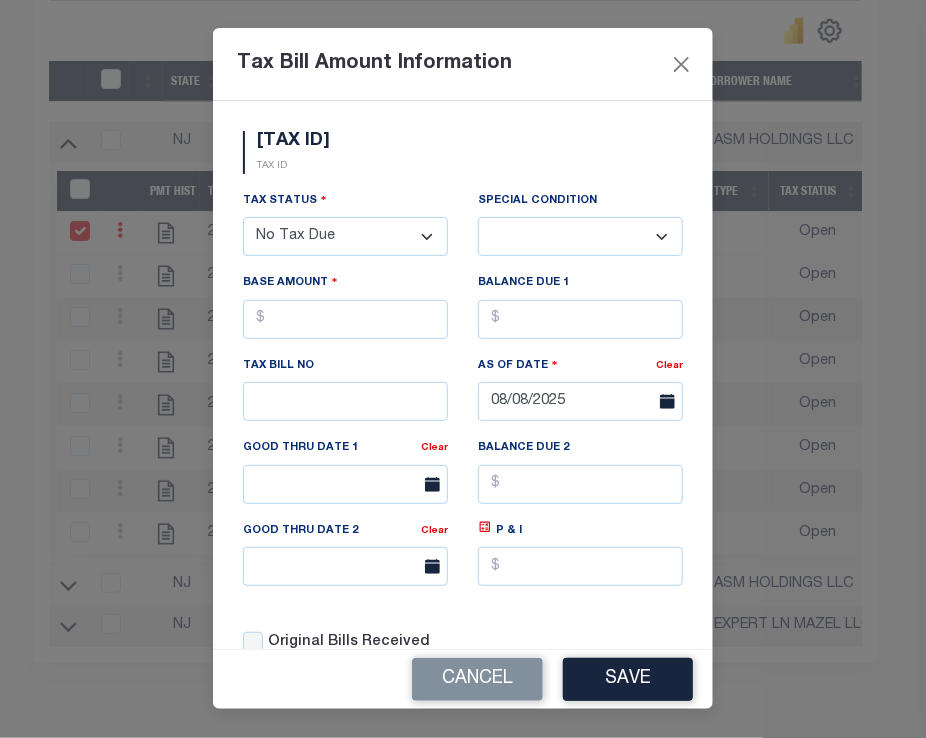click on "- Select Status -
Open
Due/Unpaid
Paid
Incomplete
No Tax Due
Internal Refund Processed
New" at bounding box center (345, 236) 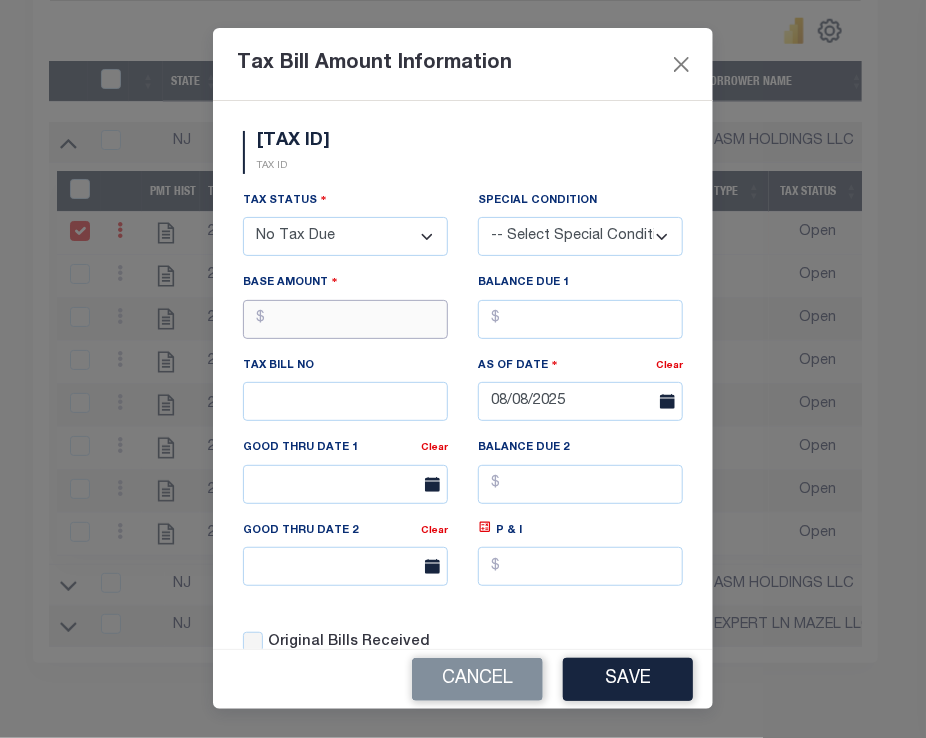 click at bounding box center [345, 319] 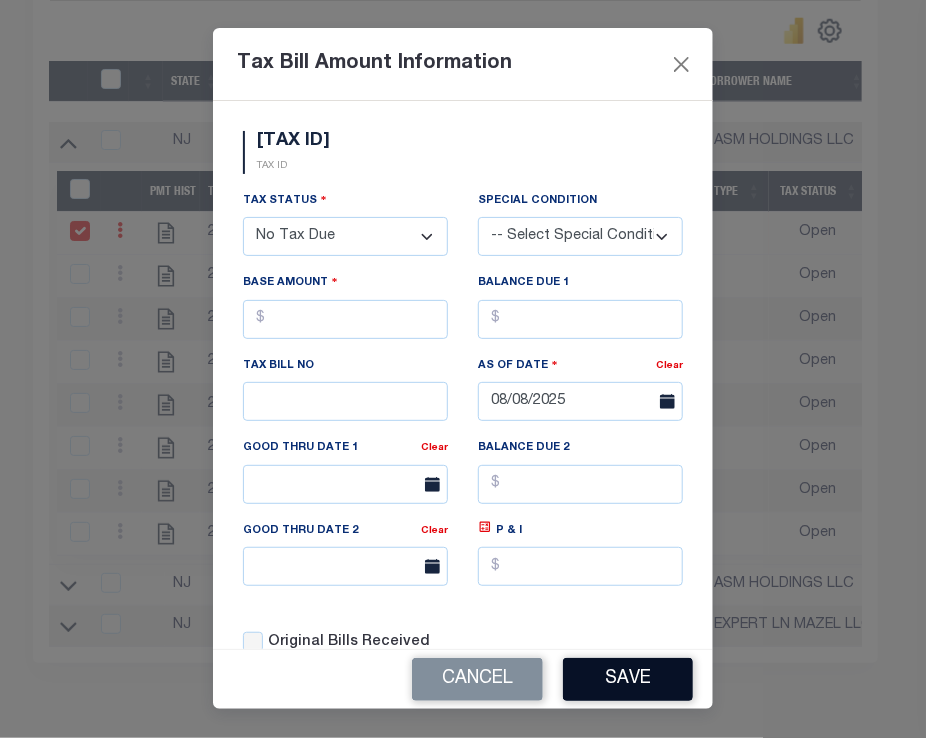 click on "Save" at bounding box center (628, 679) 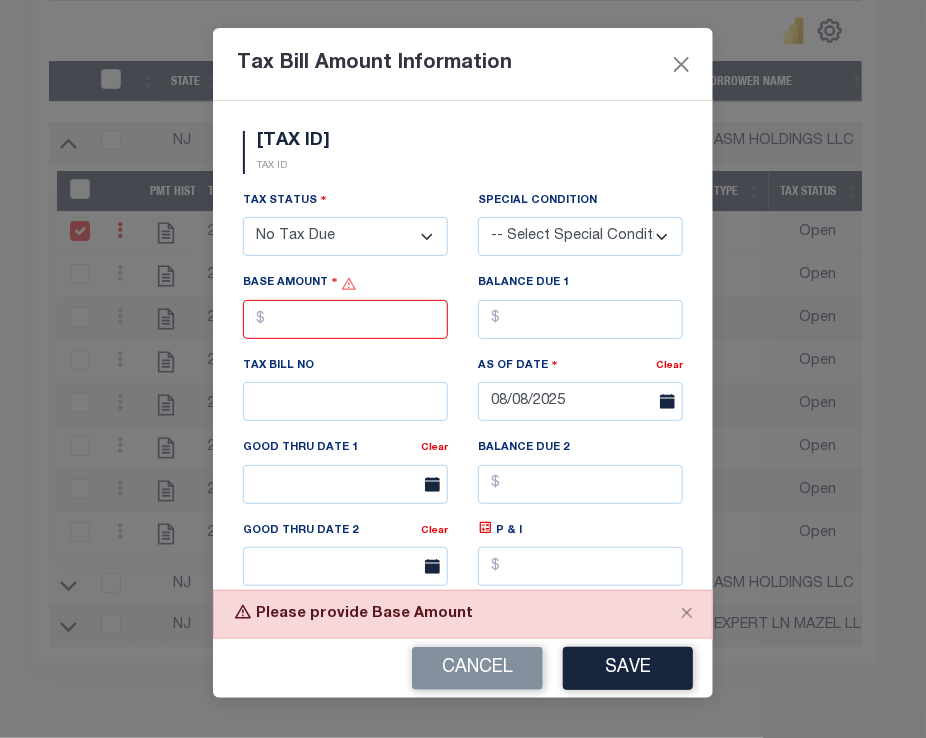 click on "Base Amount" at bounding box center (345, 313) 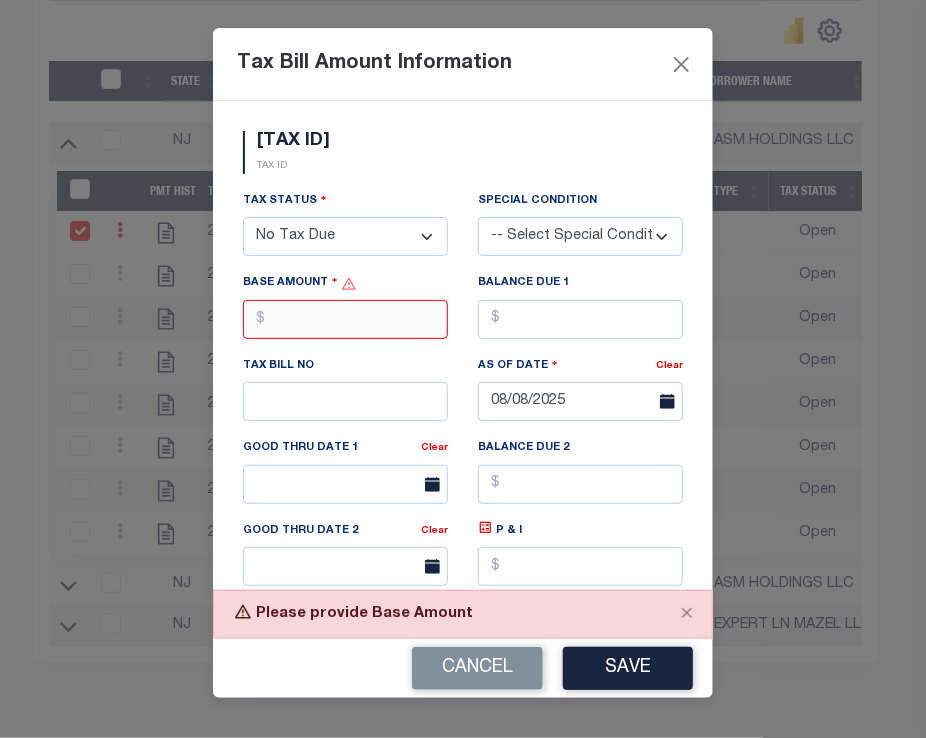 click at bounding box center (345, 319) 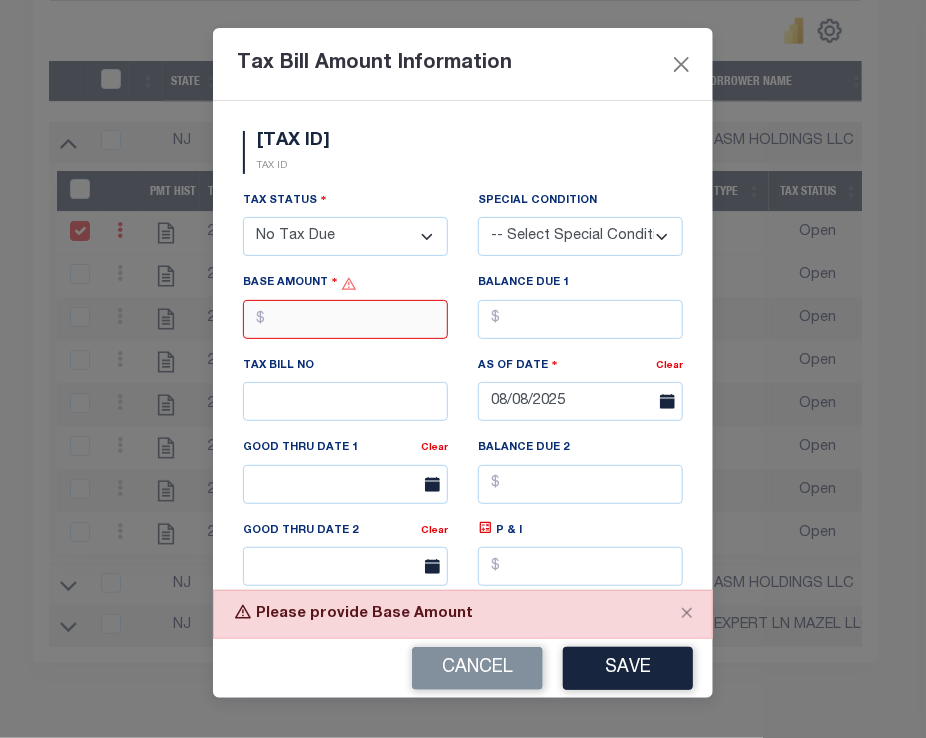click at bounding box center [345, 319] 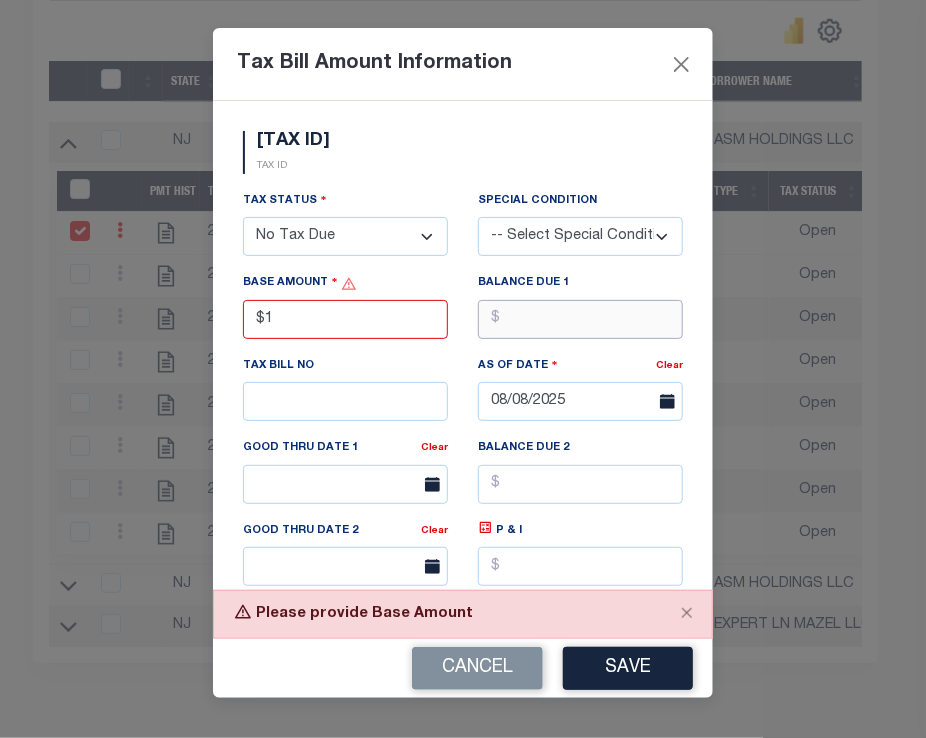 type on "$1.00" 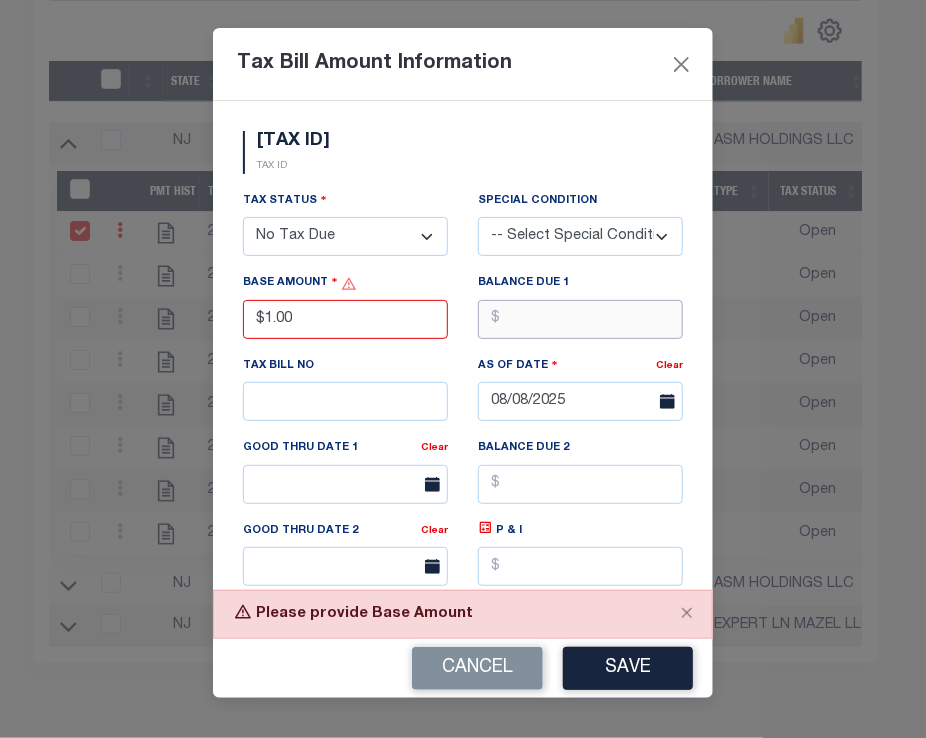click at bounding box center [580, 319] 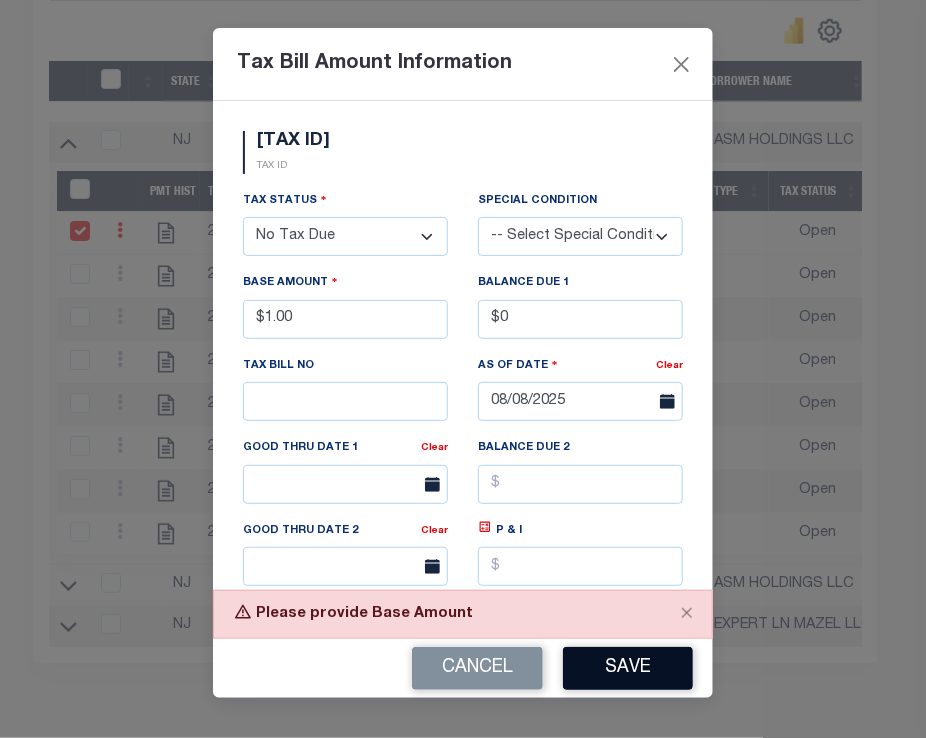 type on "$0.00" 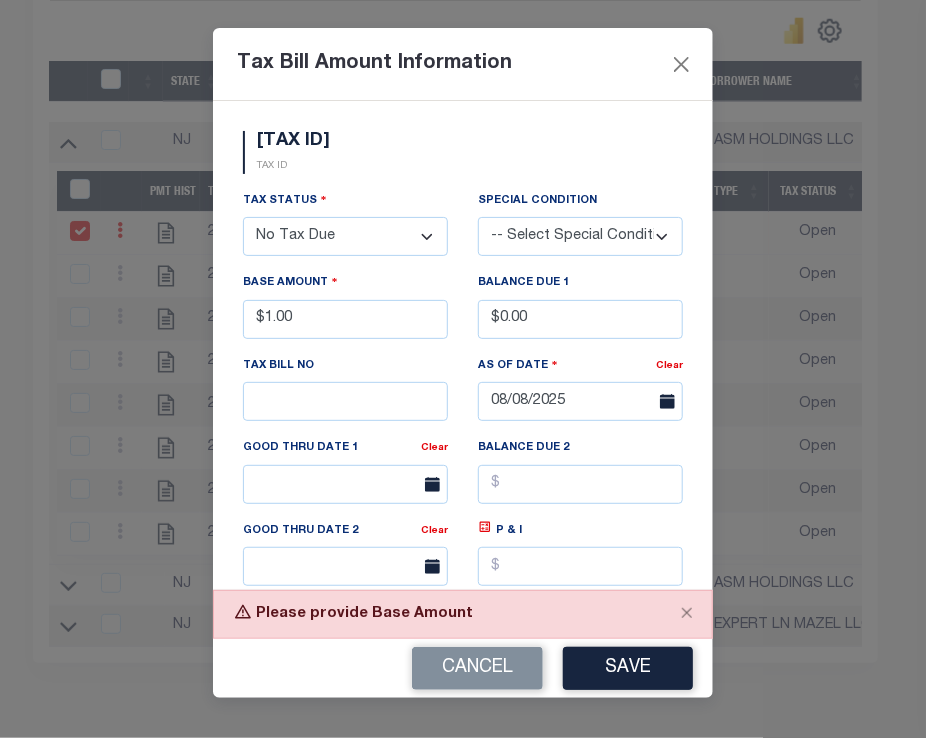 click on "Save" at bounding box center [628, 668] 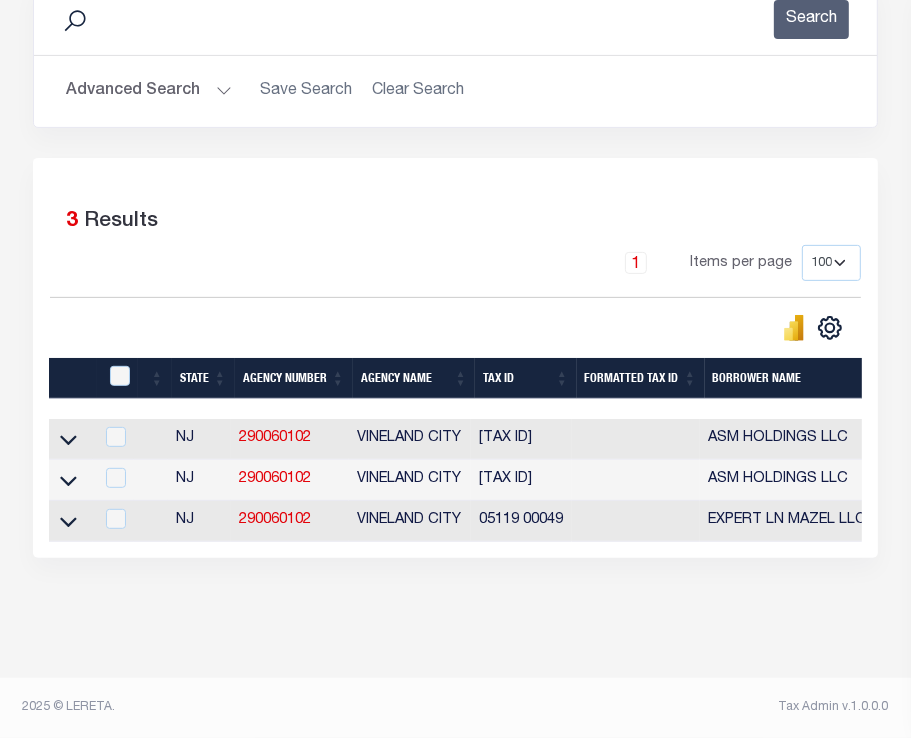 scroll, scrollTop: 368, scrollLeft: 0, axis: vertical 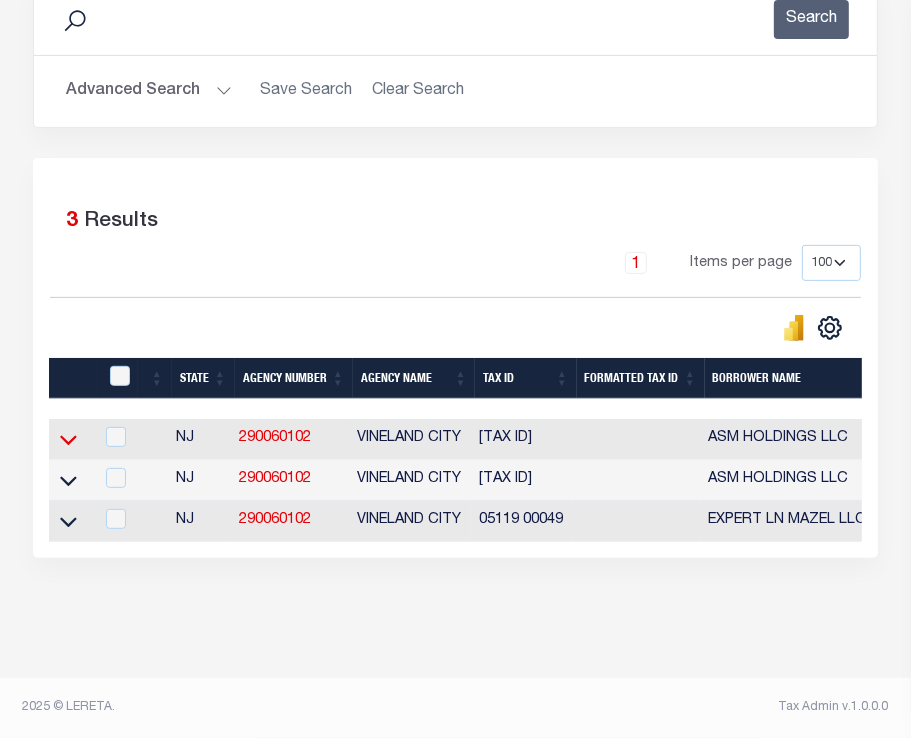 click 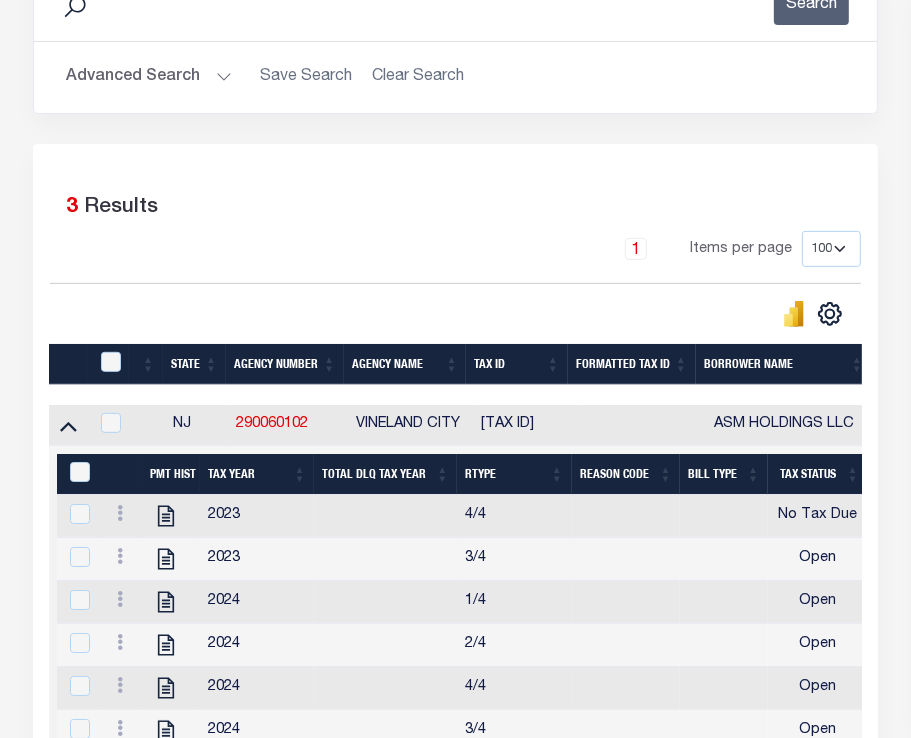 scroll, scrollTop: 0, scrollLeft: 15, axis: horizontal 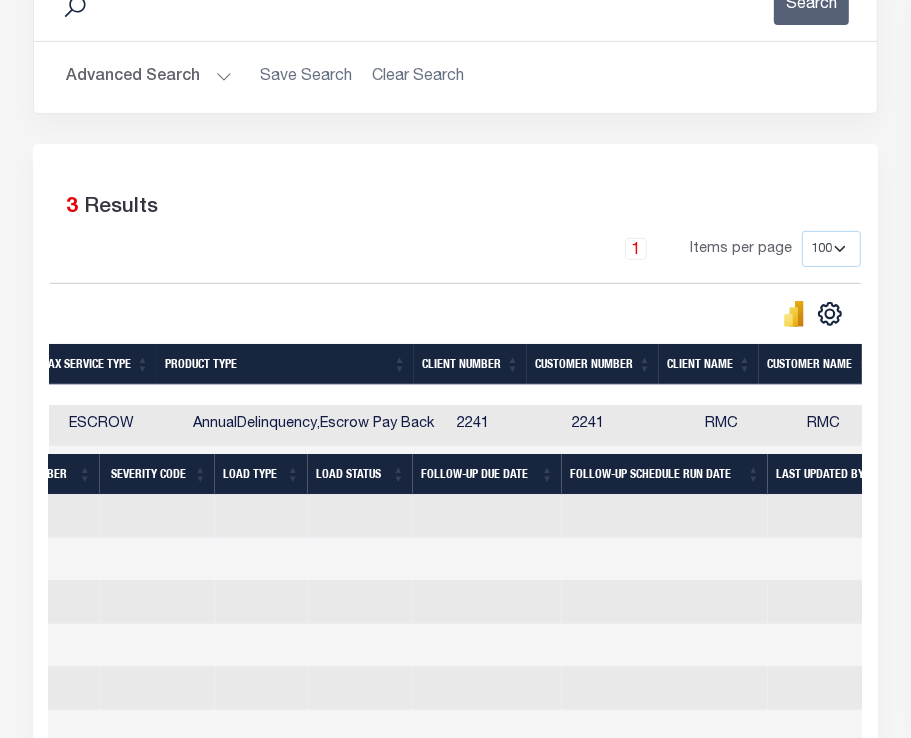 drag, startPoint x: 284, startPoint y: 562, endPoint x: 458, endPoint y: 575, distance: 174.48495 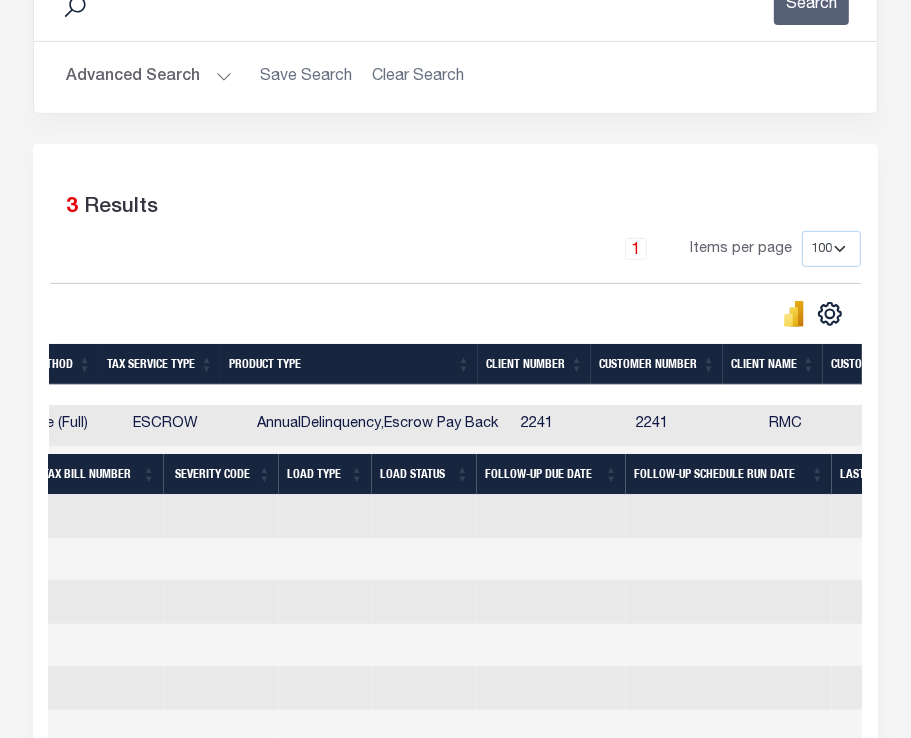 drag, startPoint x: 434, startPoint y: 576, endPoint x: 330, endPoint y: 570, distance: 104.172935 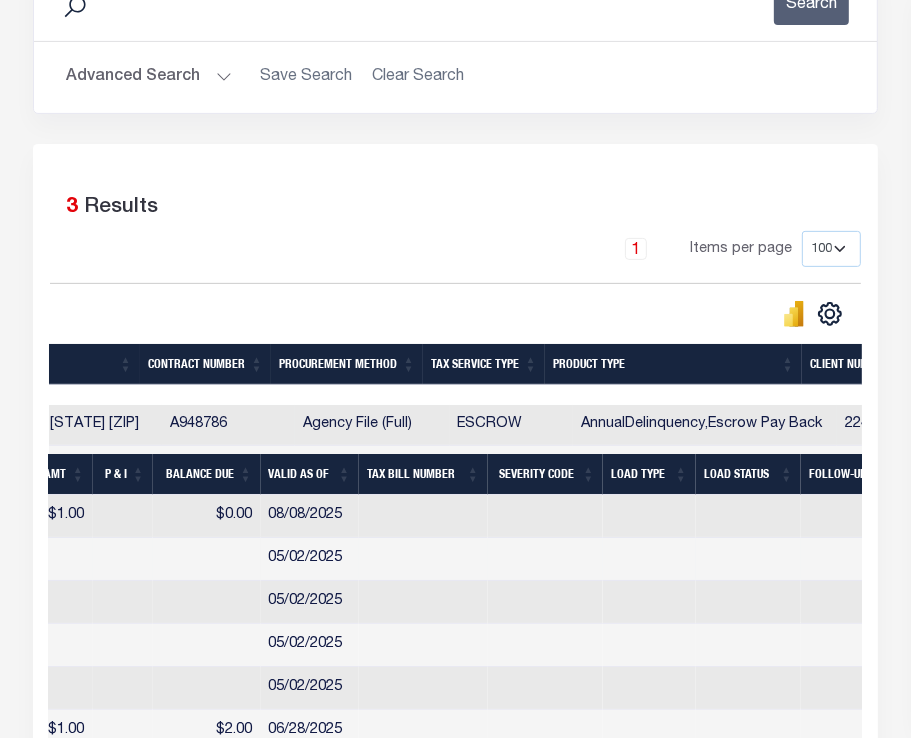 drag, startPoint x: 400, startPoint y: 574, endPoint x: 229, endPoint y: 569, distance: 171.07309 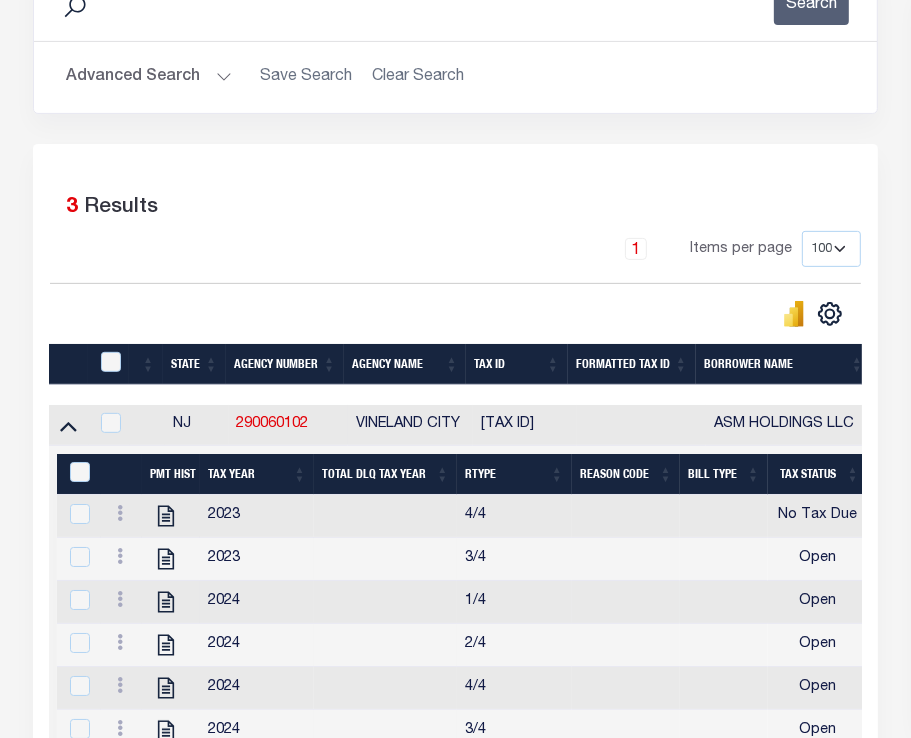 drag, startPoint x: 311, startPoint y: 590, endPoint x: 235, endPoint y: 597, distance: 76.321686 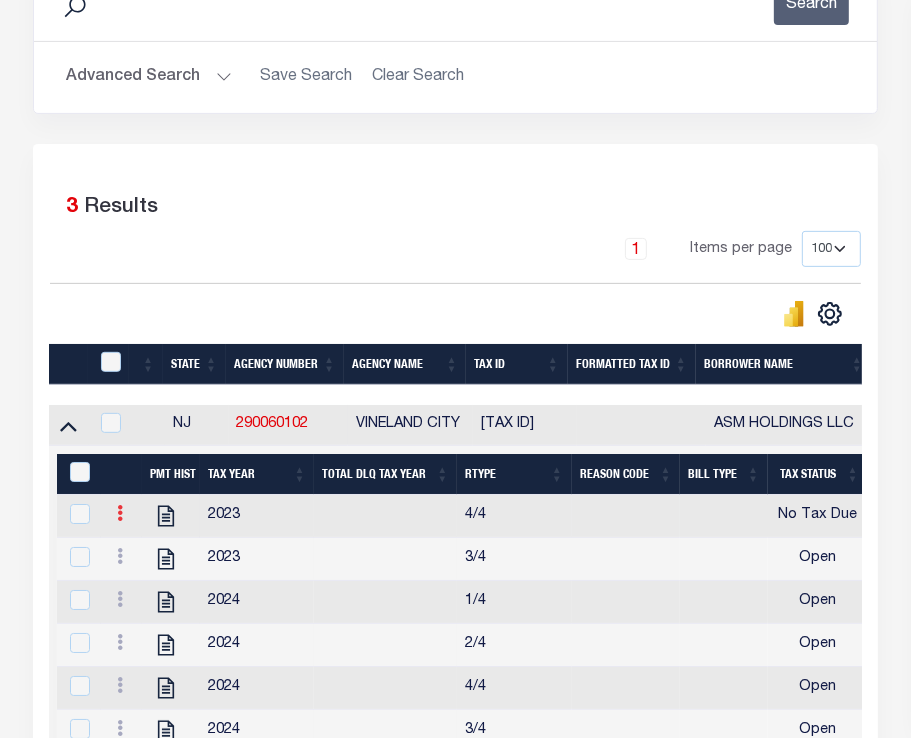 click at bounding box center (120, 513) 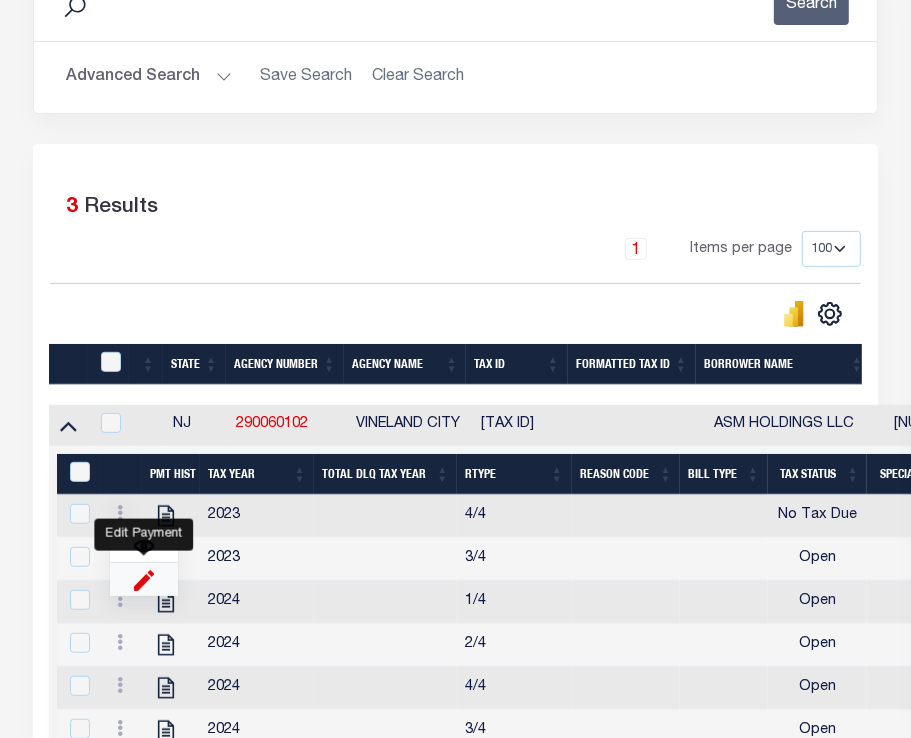 click at bounding box center (144, 579) 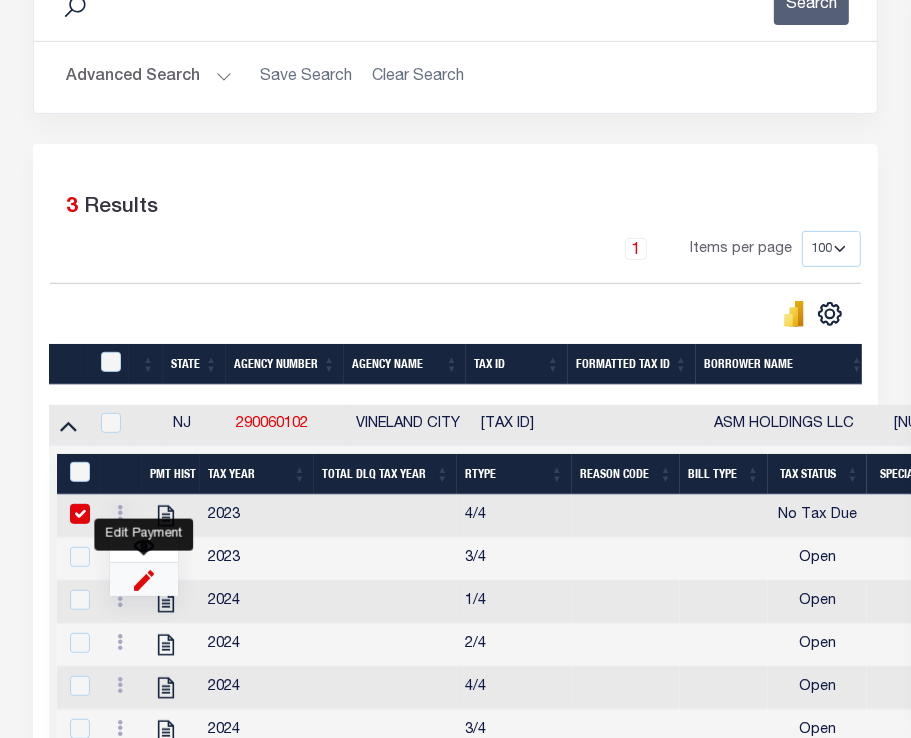 select on "NTX" 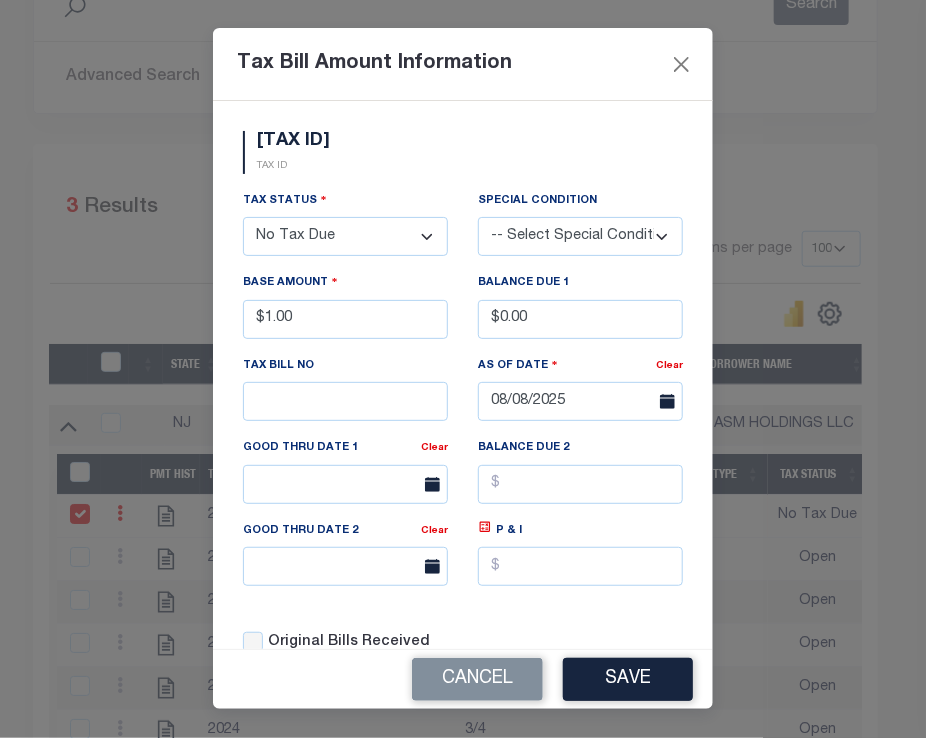 drag, startPoint x: 452, startPoint y: 686, endPoint x: 516, endPoint y: 565, distance: 136.88316 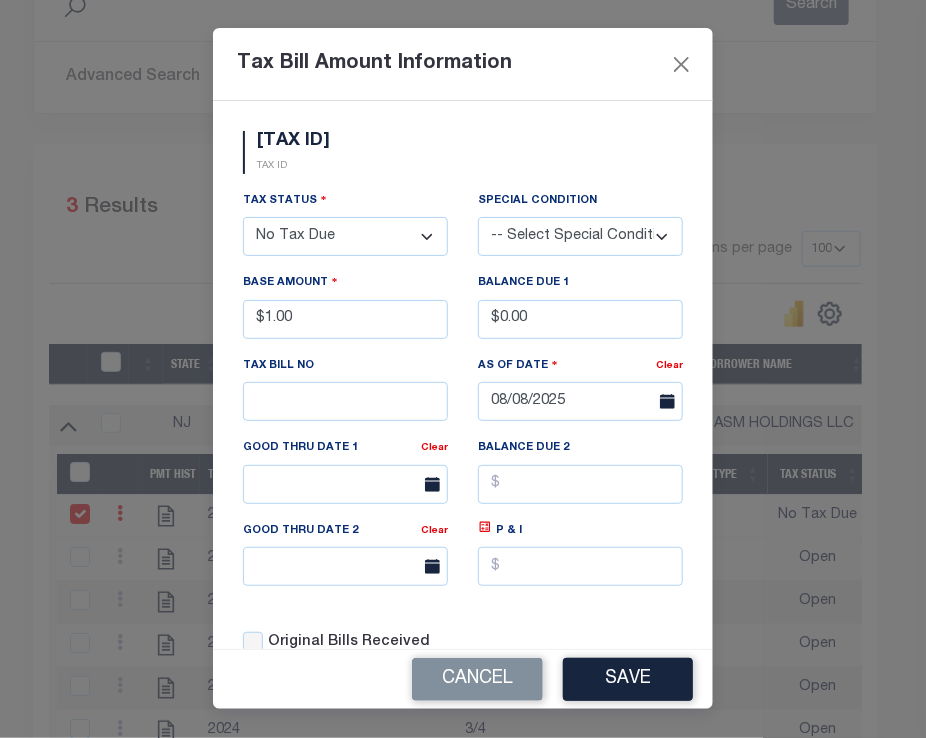 click on "Cancel" at bounding box center [477, 679] 